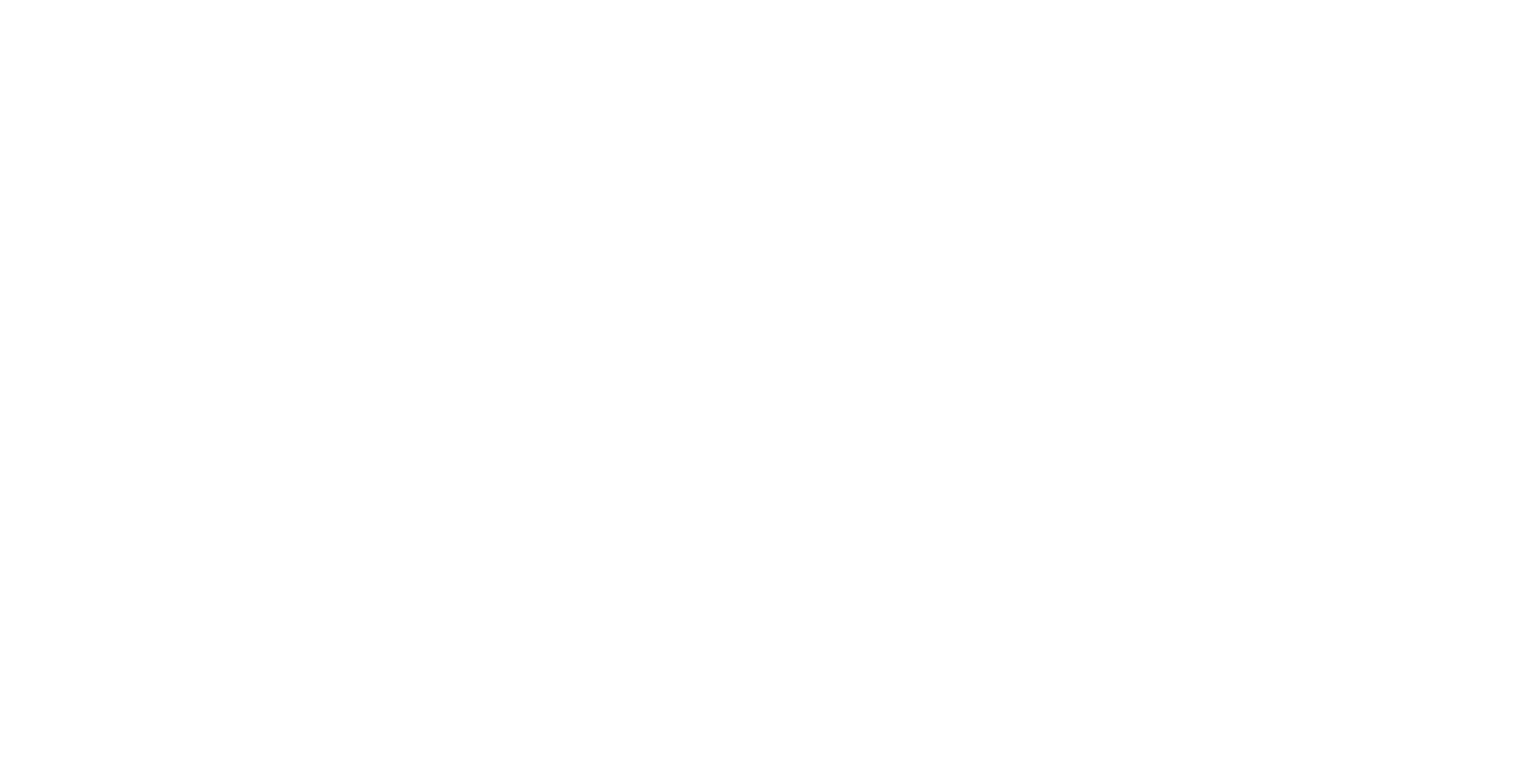 scroll, scrollTop: 0, scrollLeft: 0, axis: both 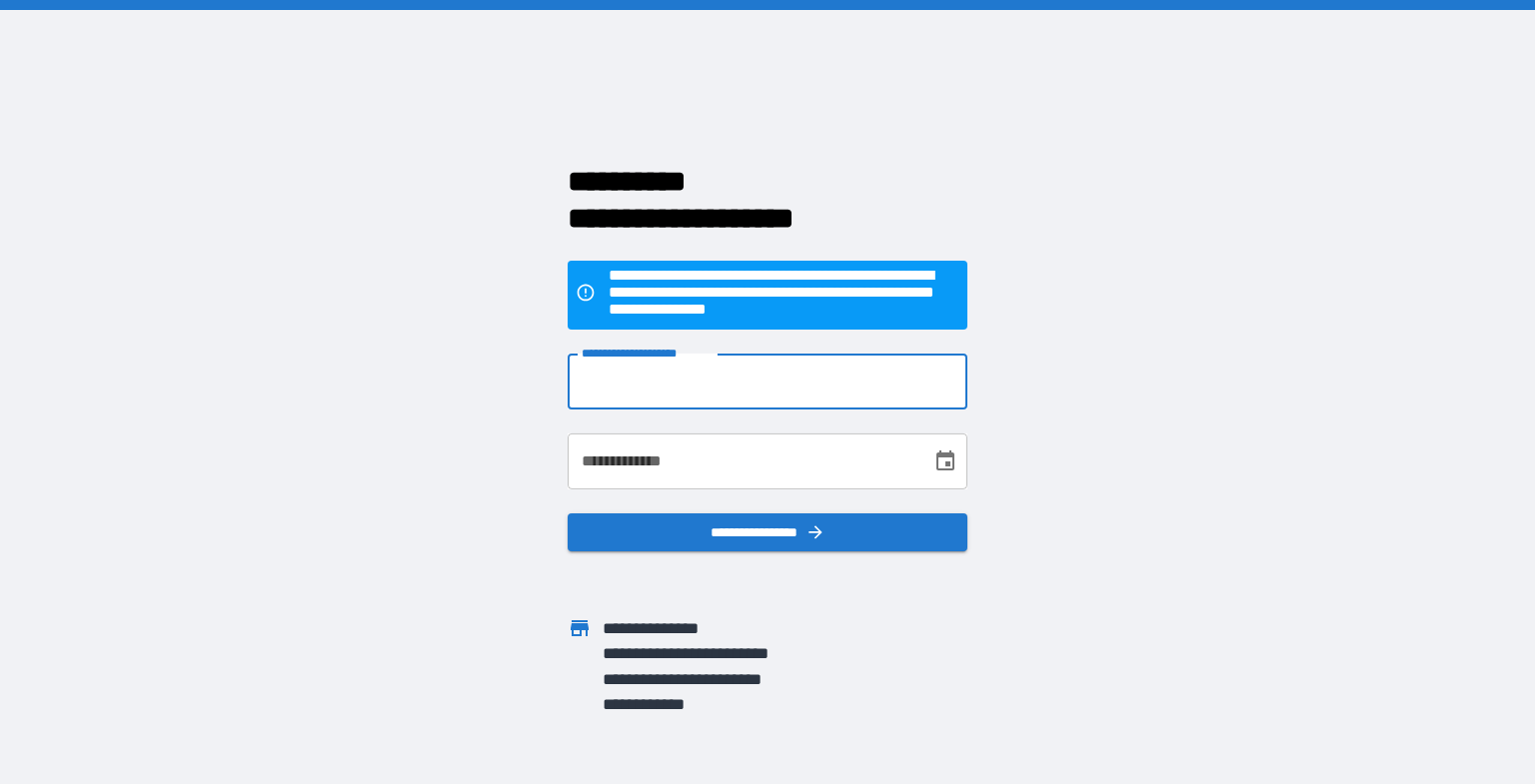 click on "**********" at bounding box center (768, 382) 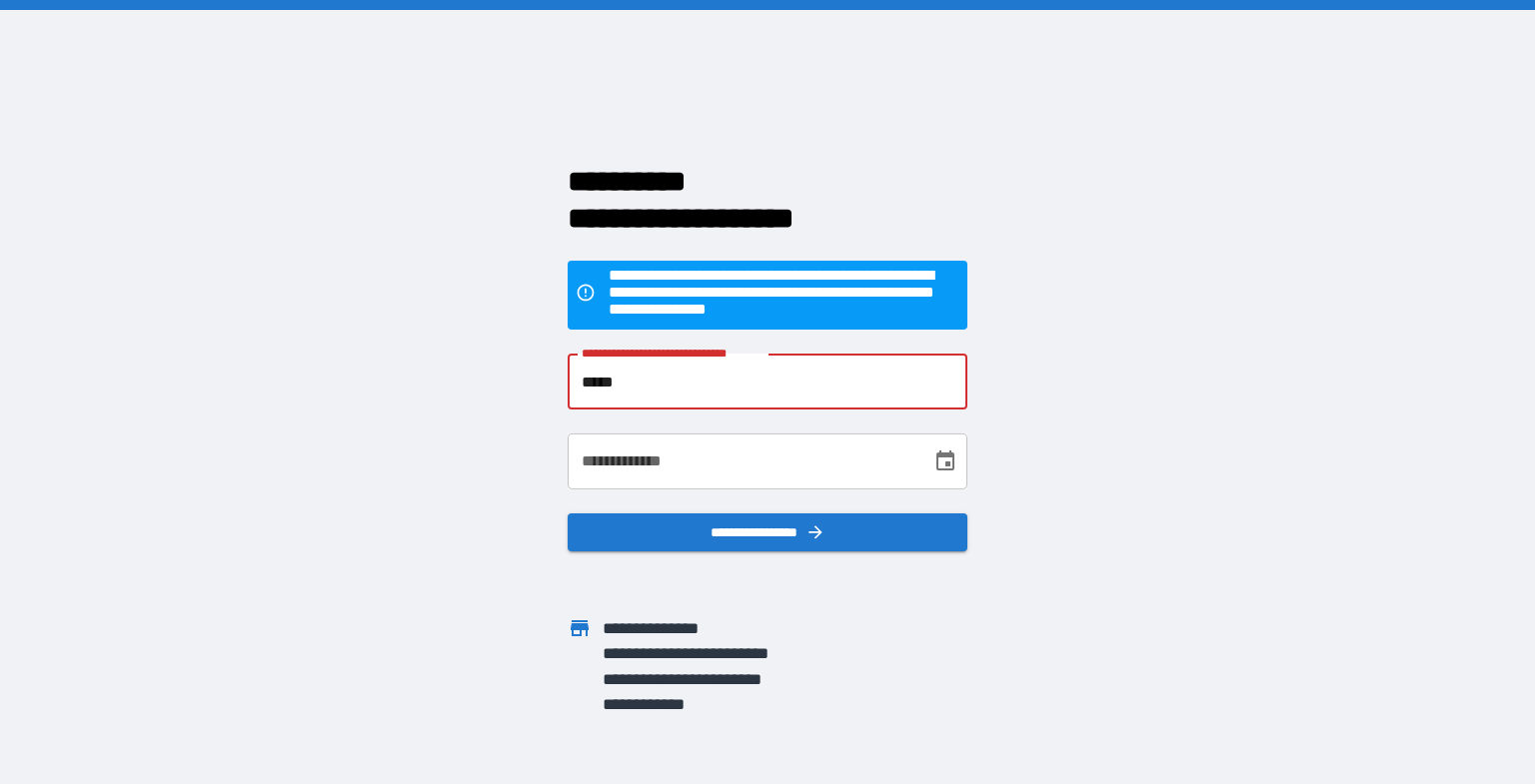 type on "**********" 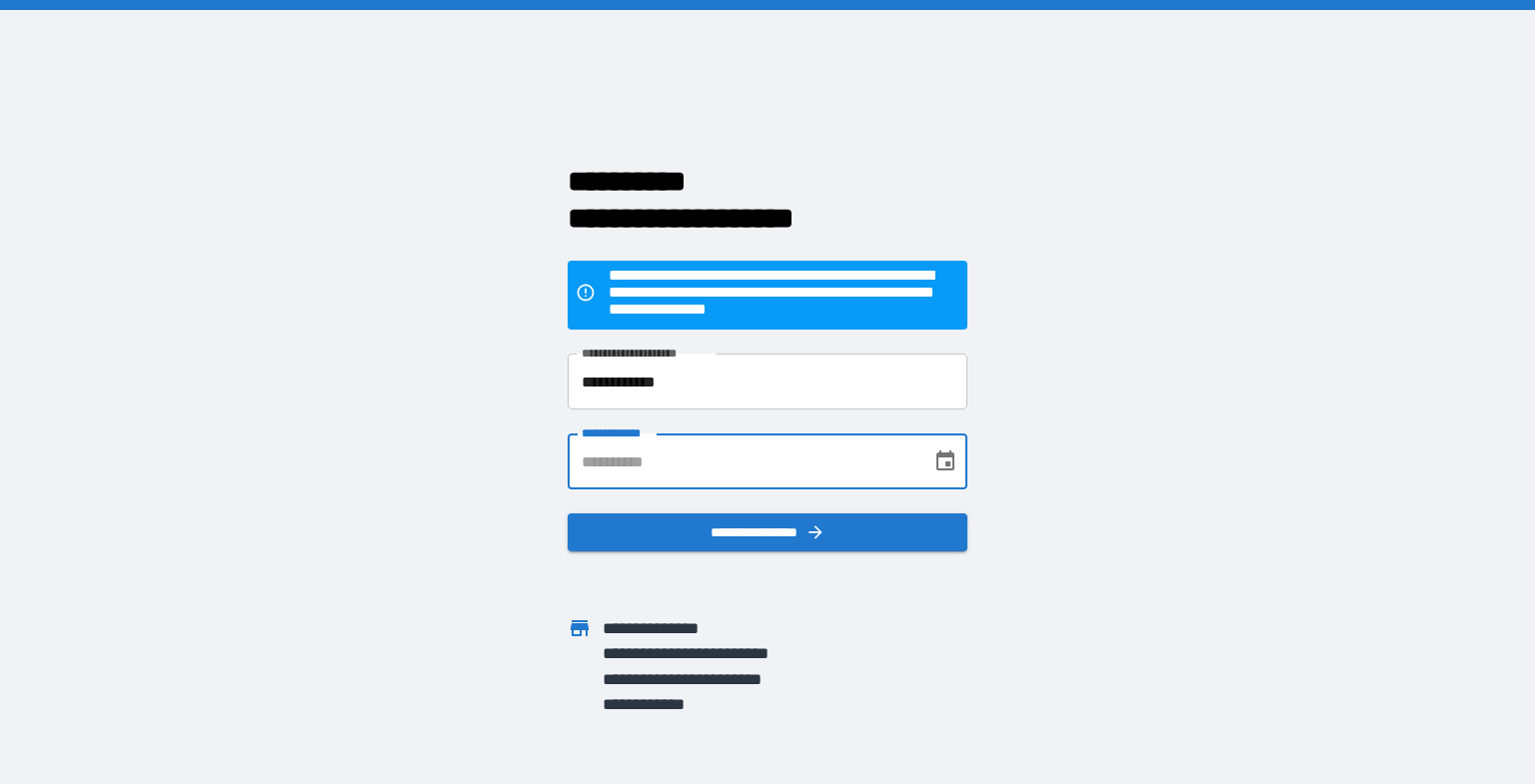 click on "**********" at bounding box center [743, 461] 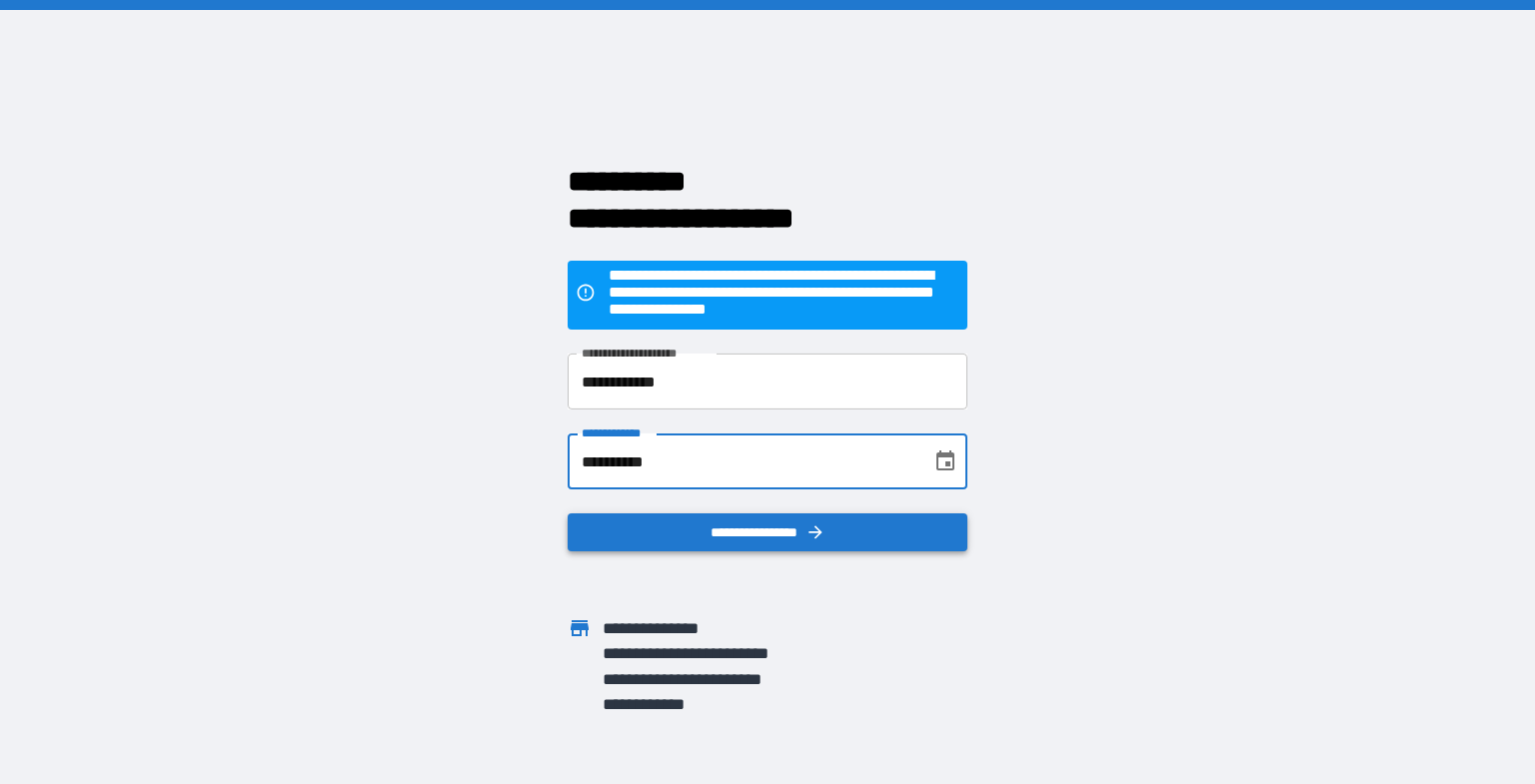 click on "**********" at bounding box center (768, 532) 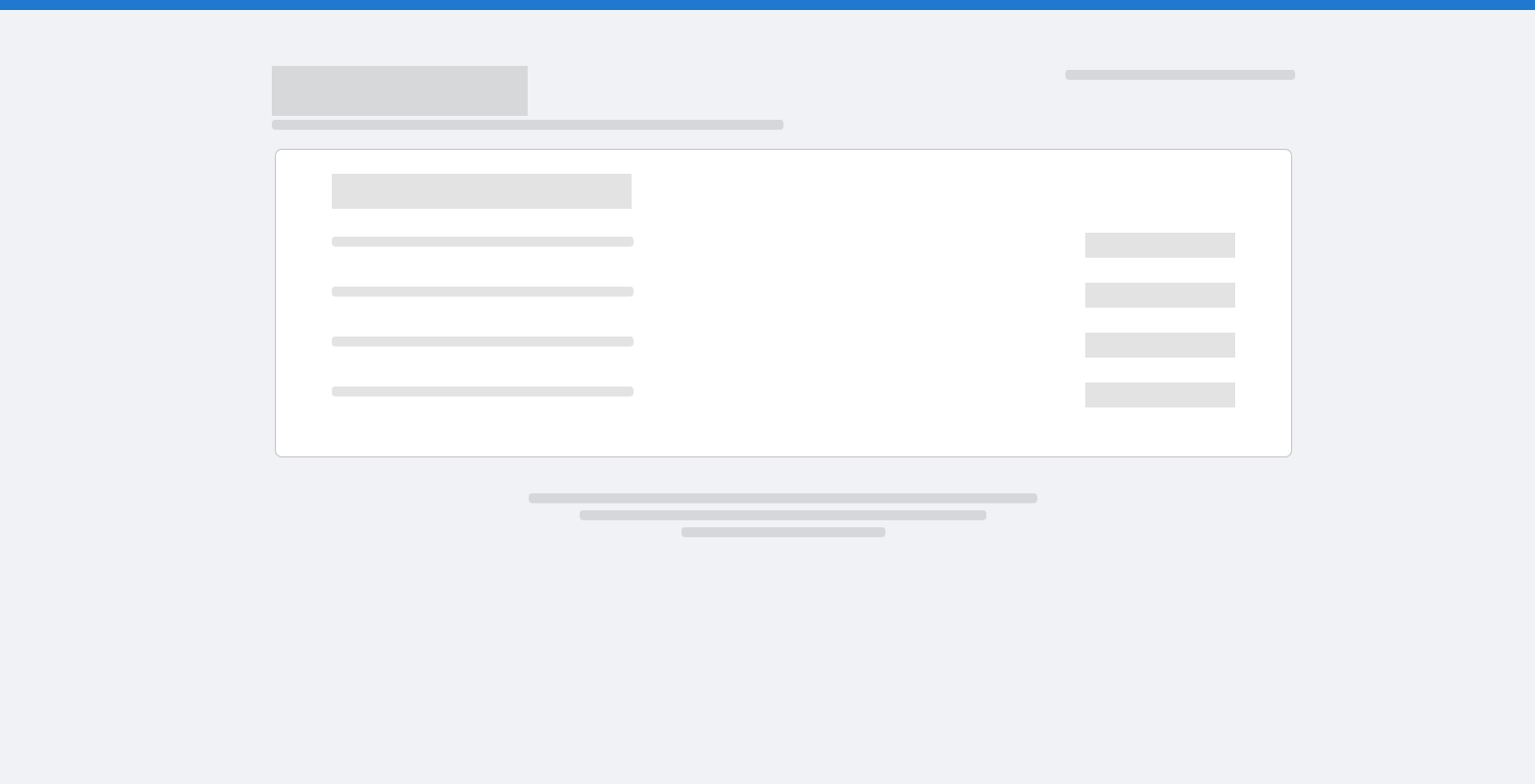scroll, scrollTop: 0, scrollLeft: 0, axis: both 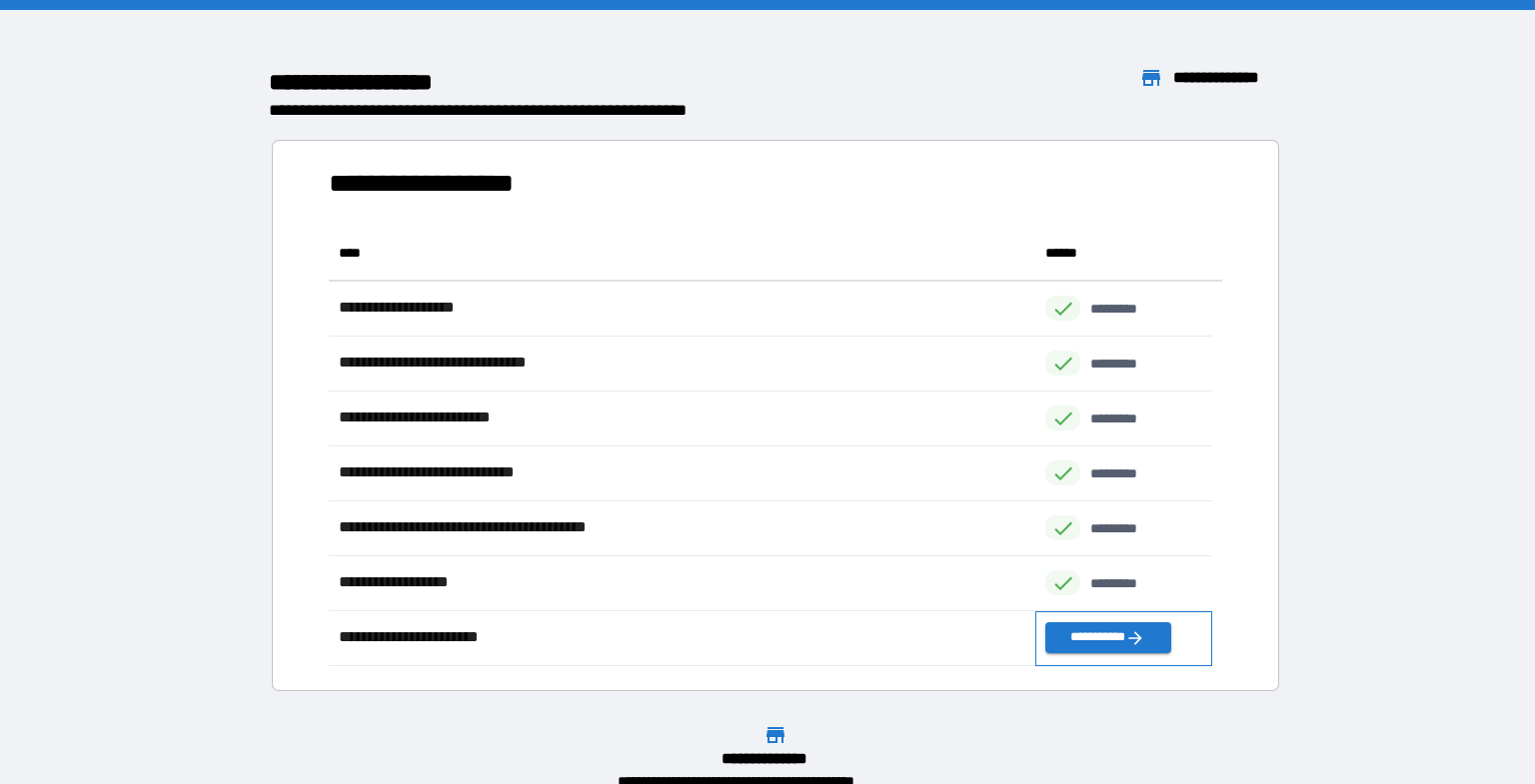 click on "**********" at bounding box center [1123, 638] 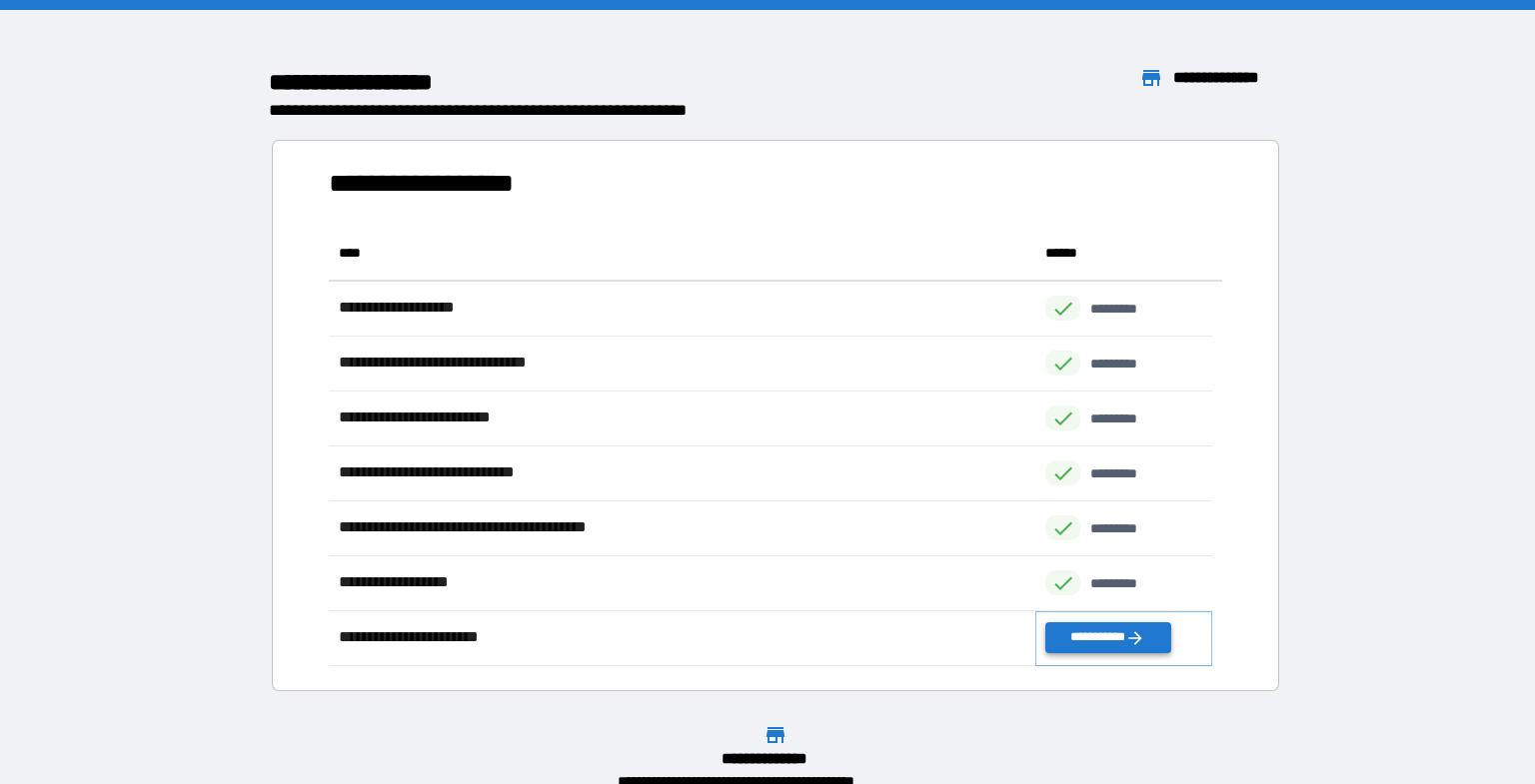 click on "**********" at bounding box center (1107, 637) 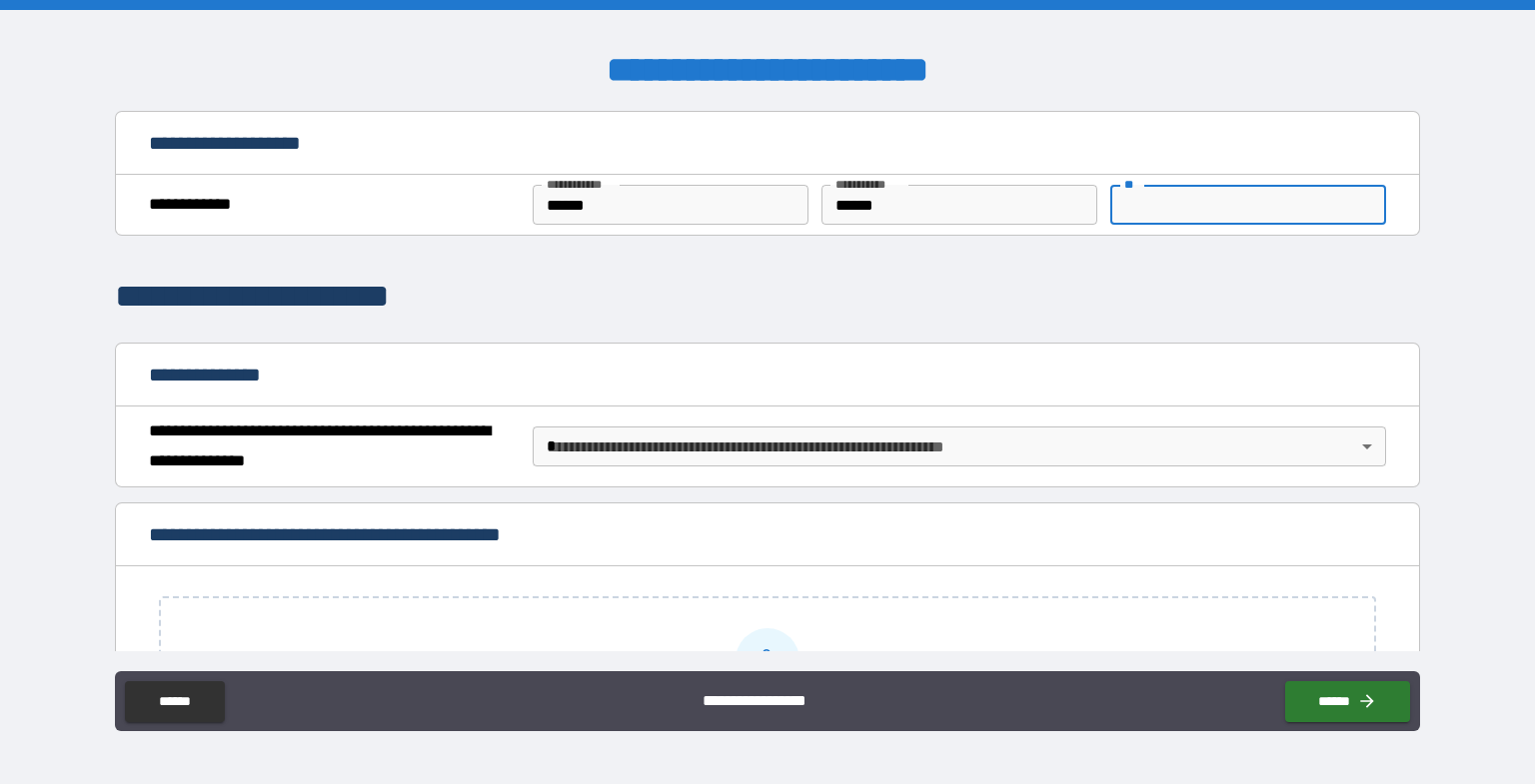 click on "**" at bounding box center [1248, 205] 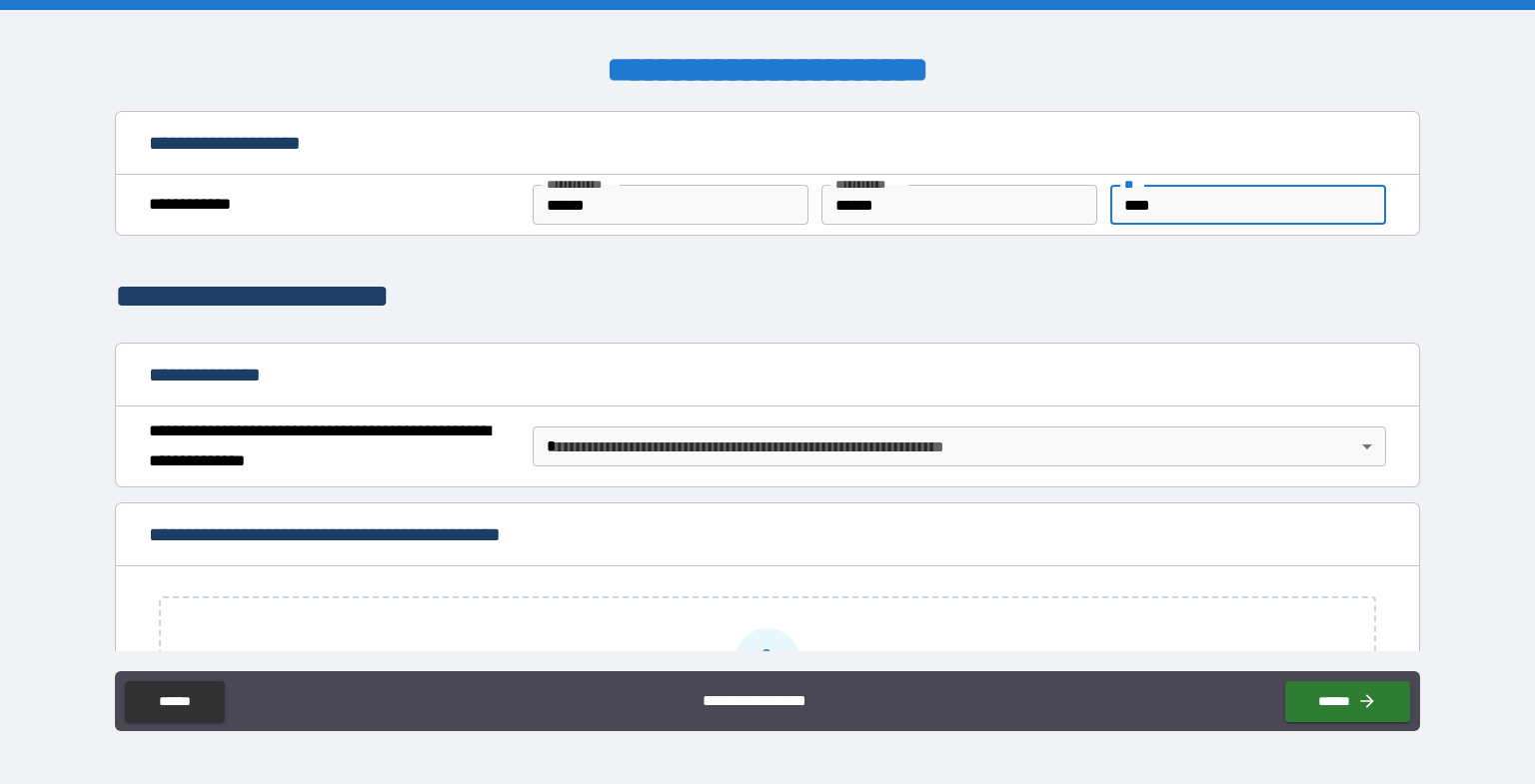 type on "****" 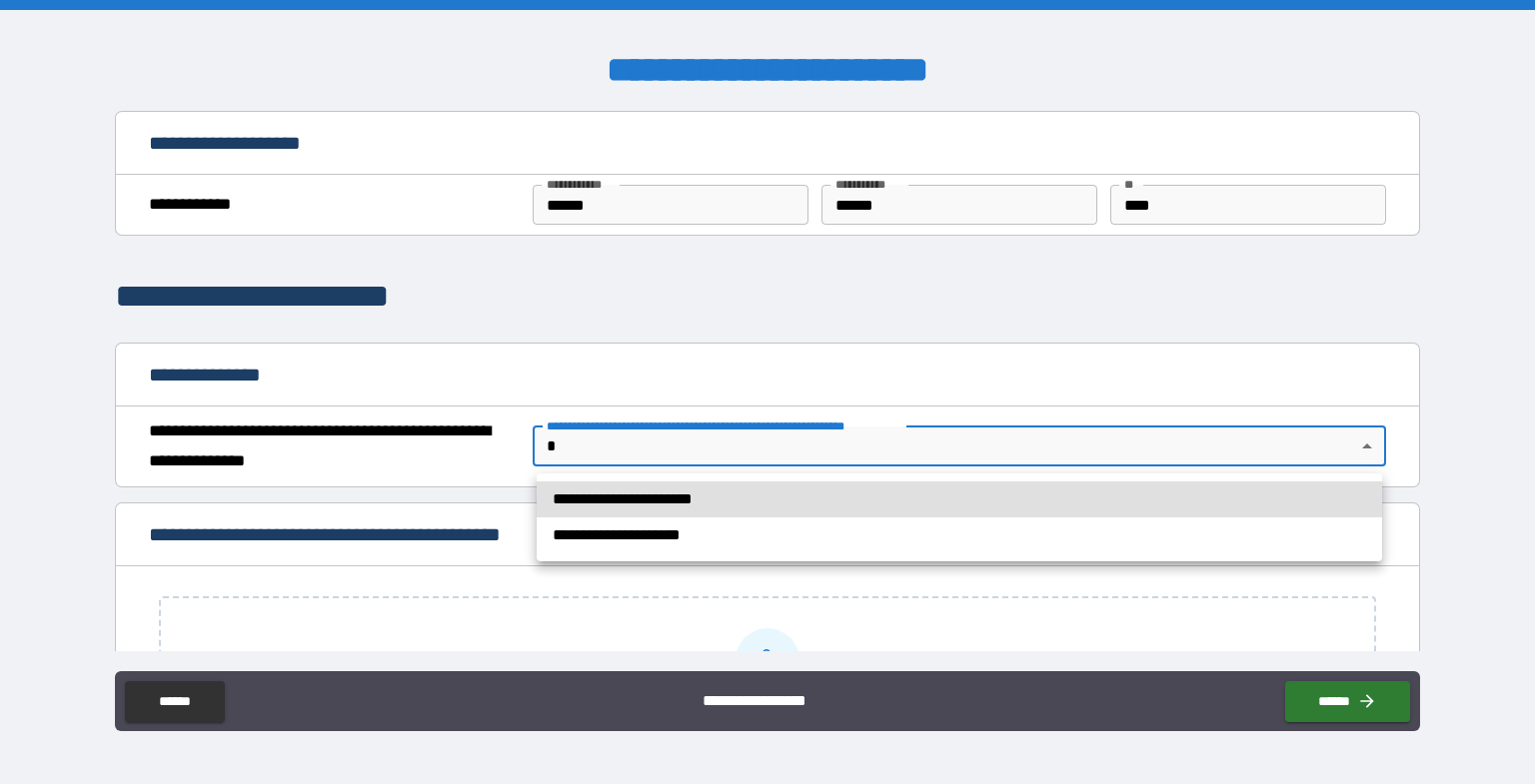 click on "**********" at bounding box center [768, 392] 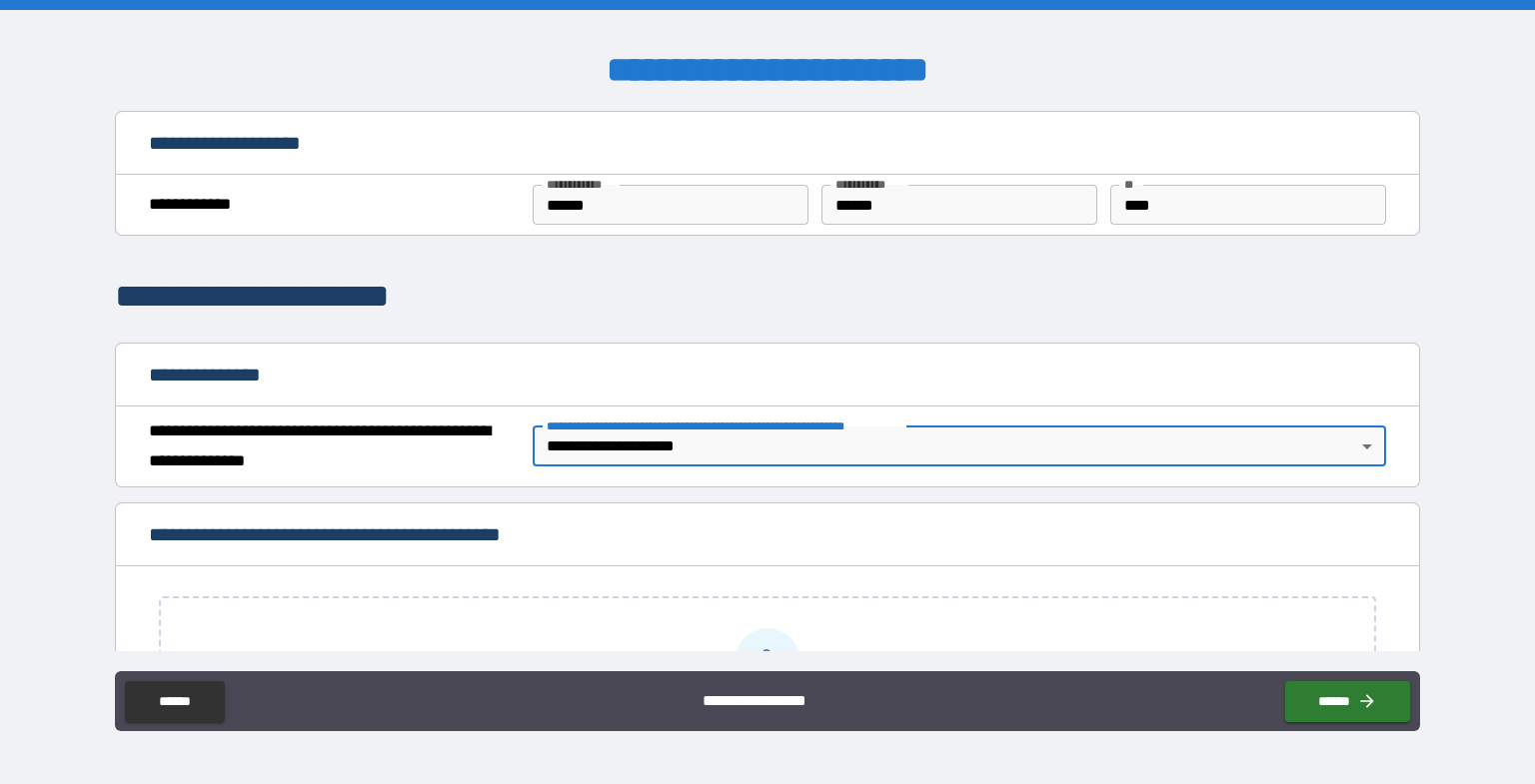 scroll, scrollTop: 133, scrollLeft: 0, axis: vertical 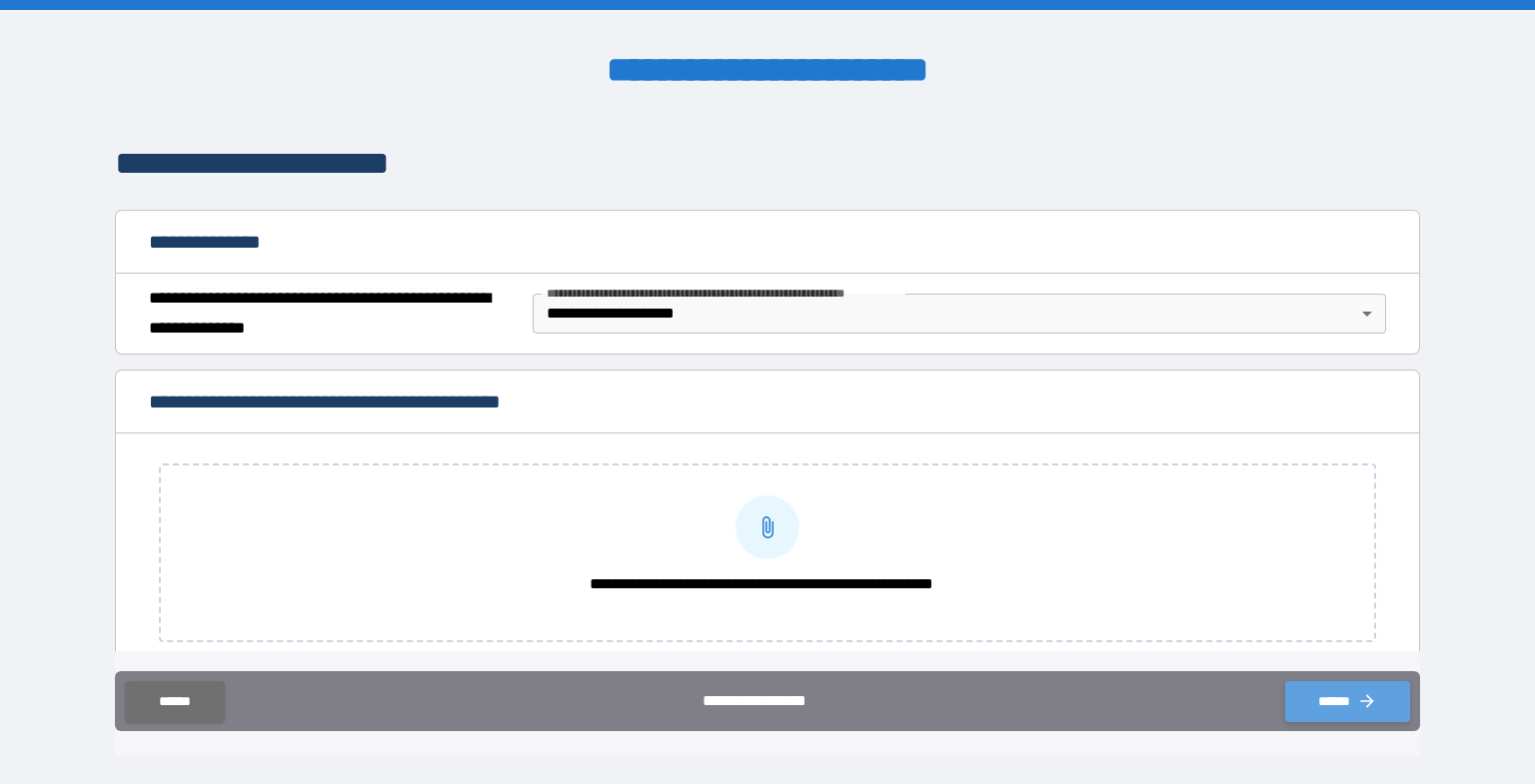 click on "******" at bounding box center (1347, 701) 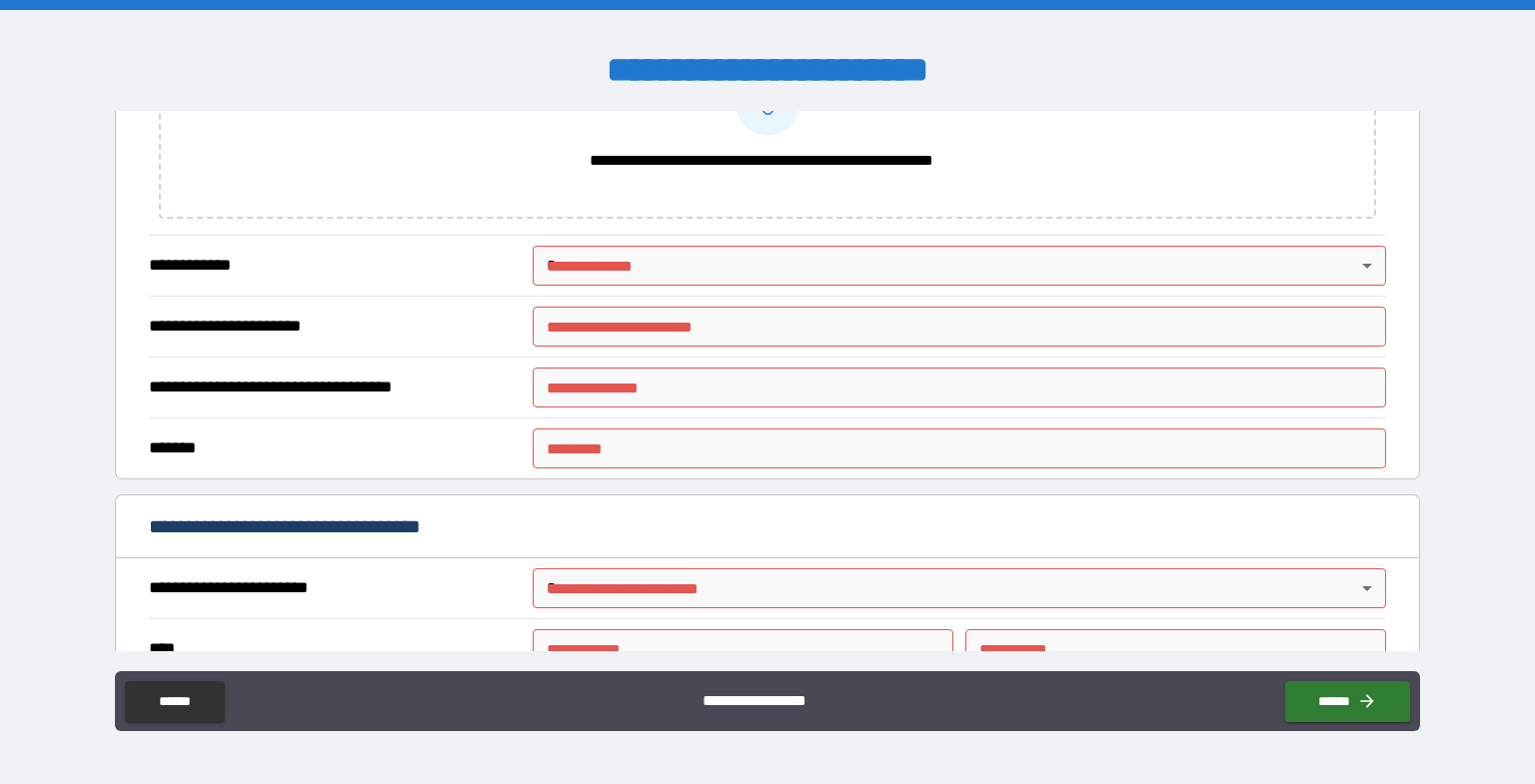 scroll, scrollTop: 665, scrollLeft: 0, axis: vertical 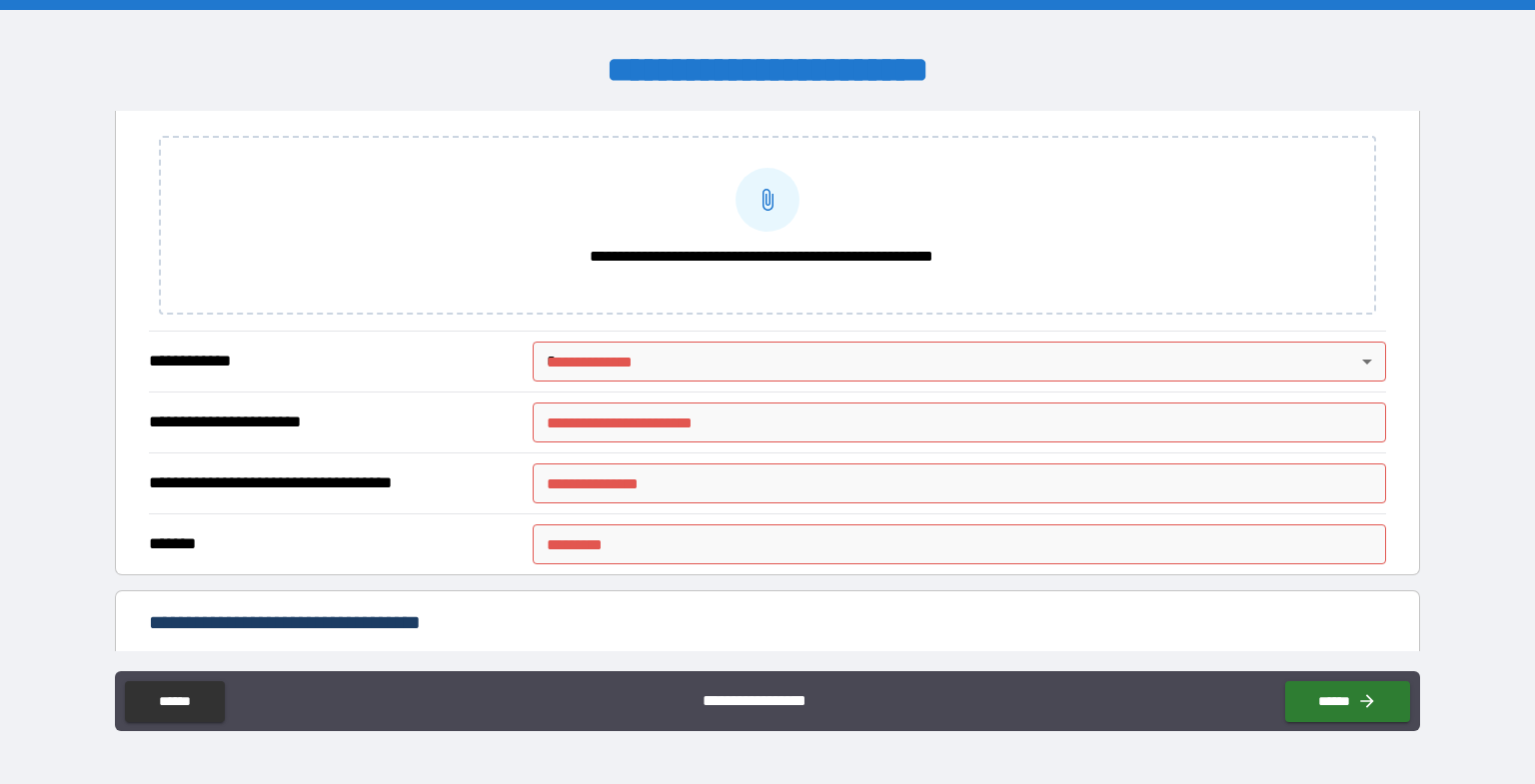 click on "**********" at bounding box center (768, 392) 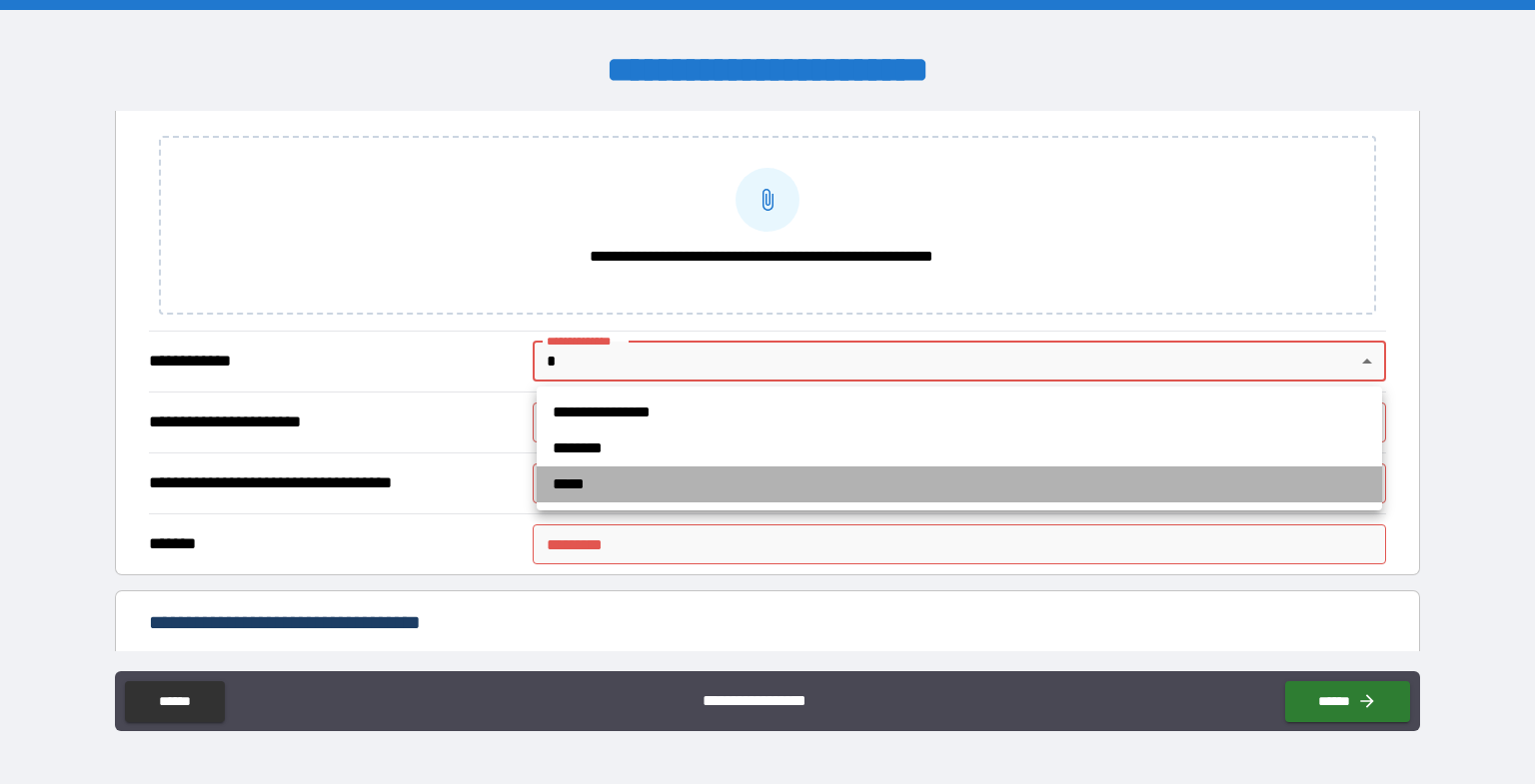 click on "*****" at bounding box center [959, 484] 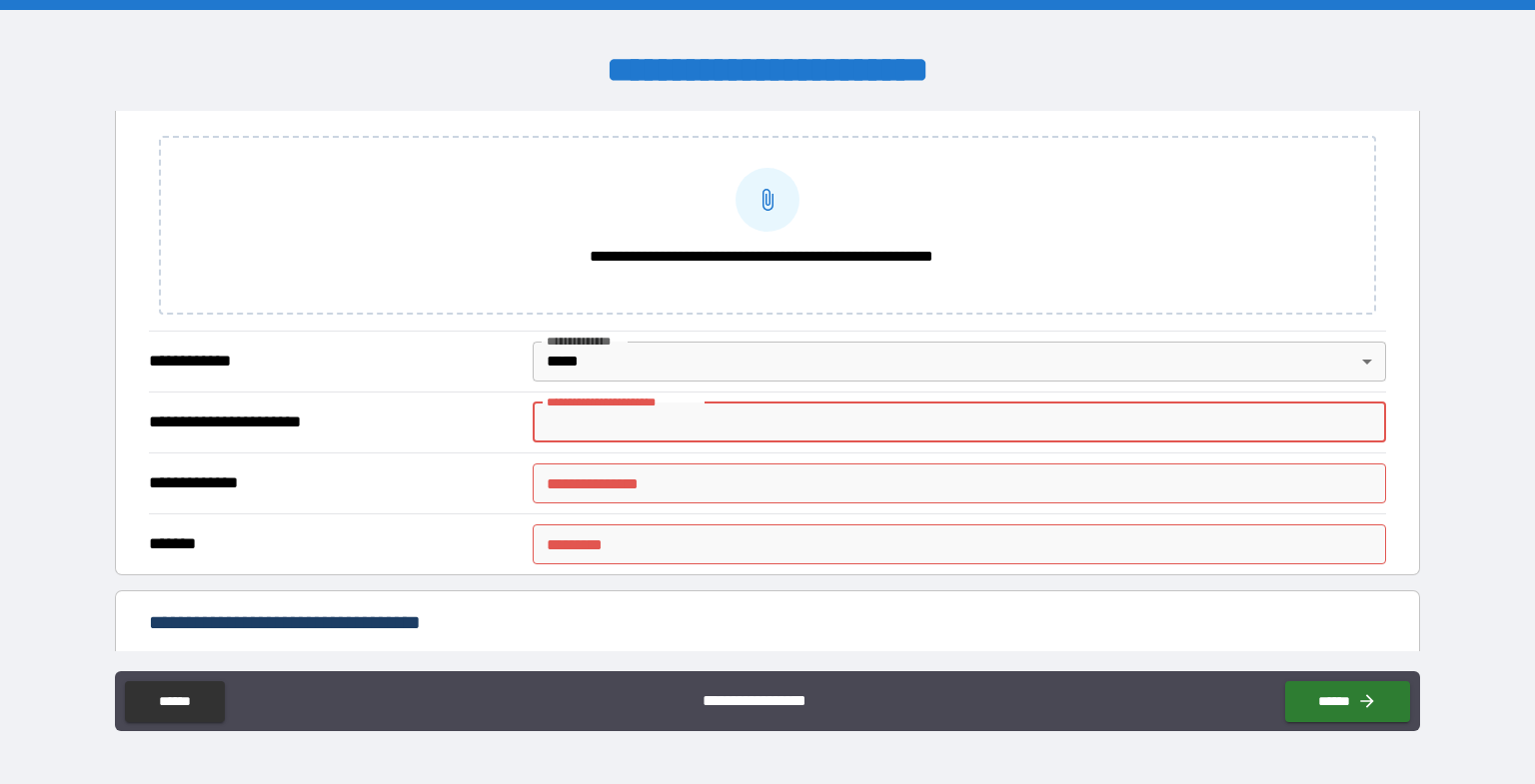 click on "**********" at bounding box center (959, 422) 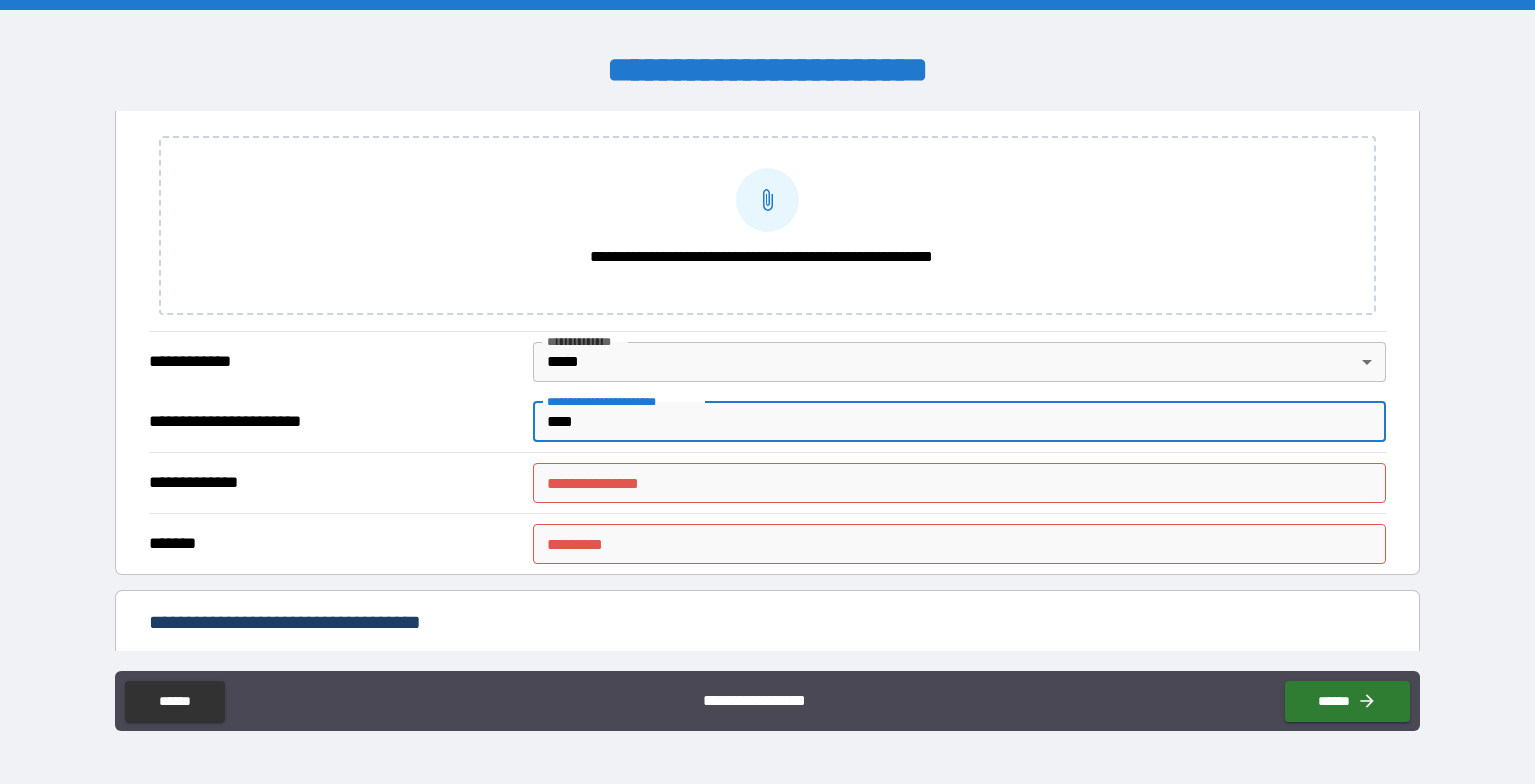 type on "****" 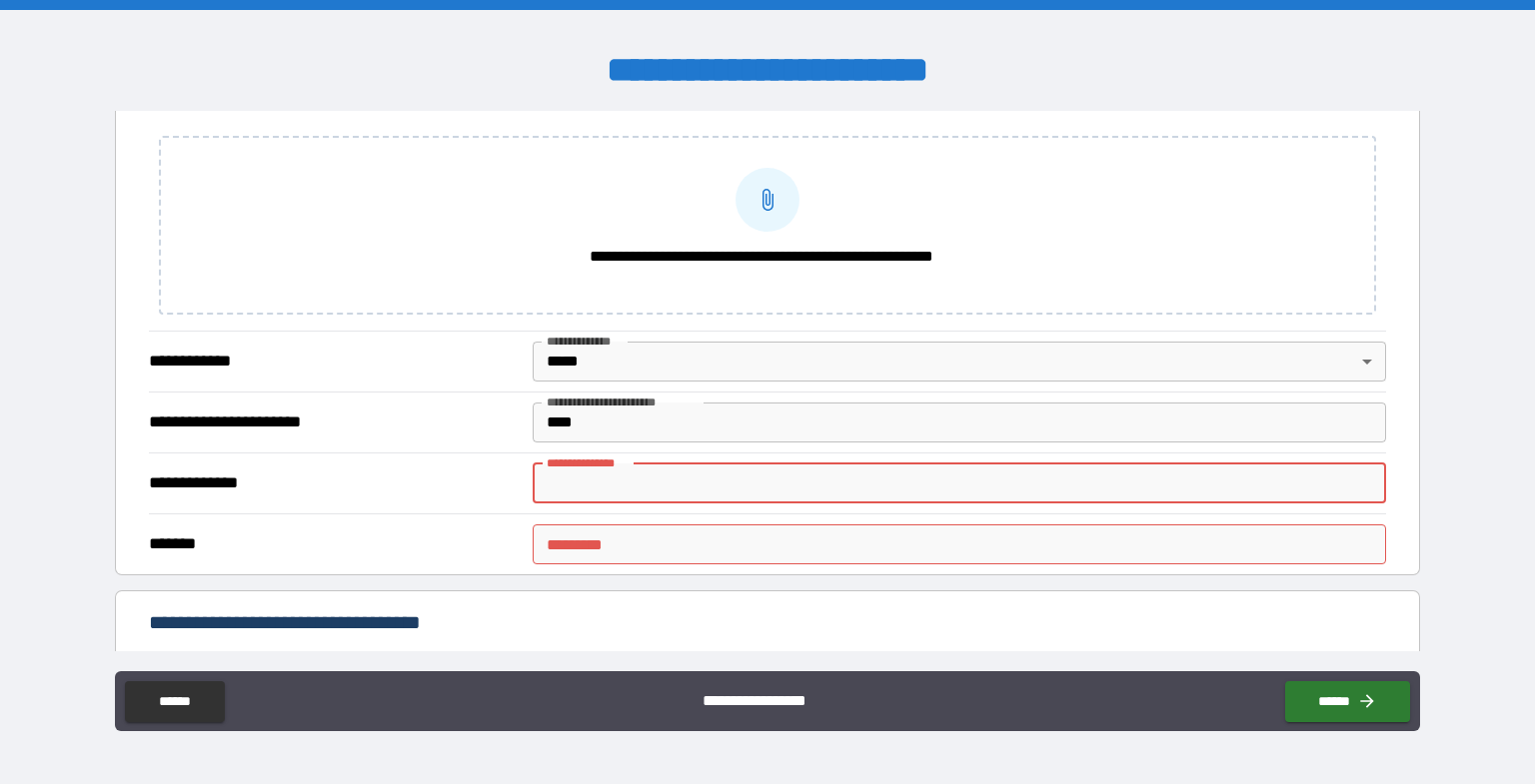 click on "**********" at bounding box center [959, 483] 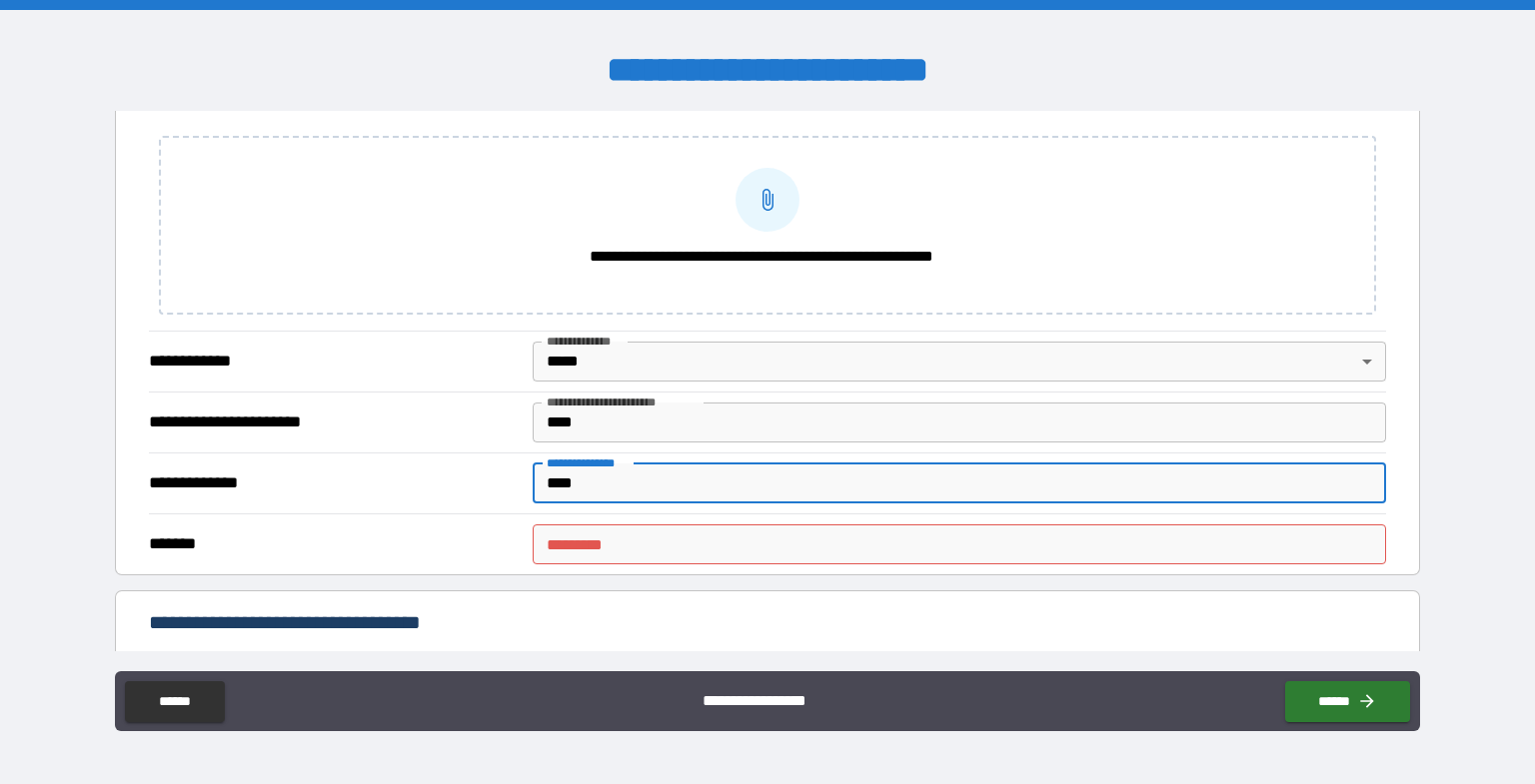 type on "****" 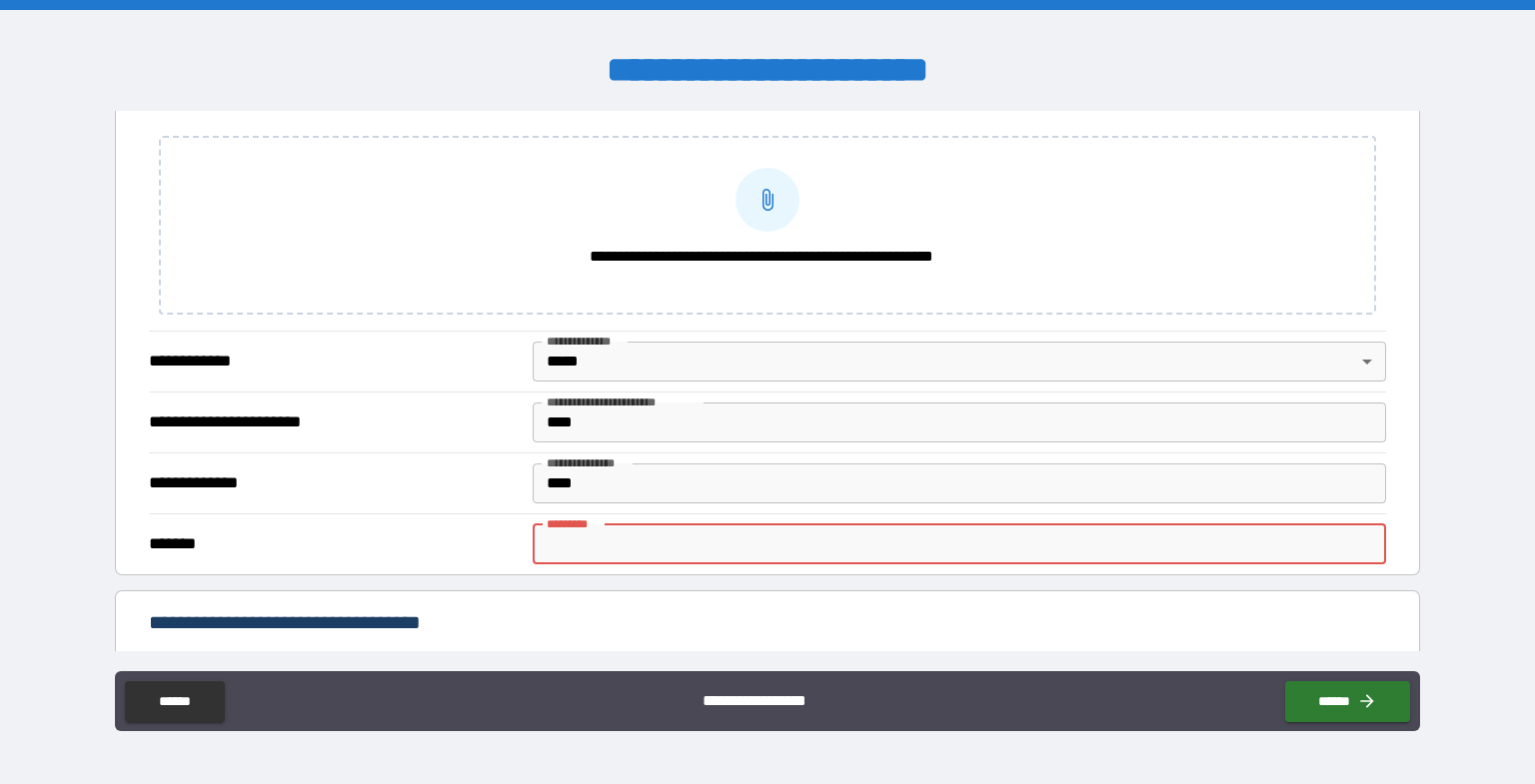 click on "*******   *" at bounding box center [959, 544] 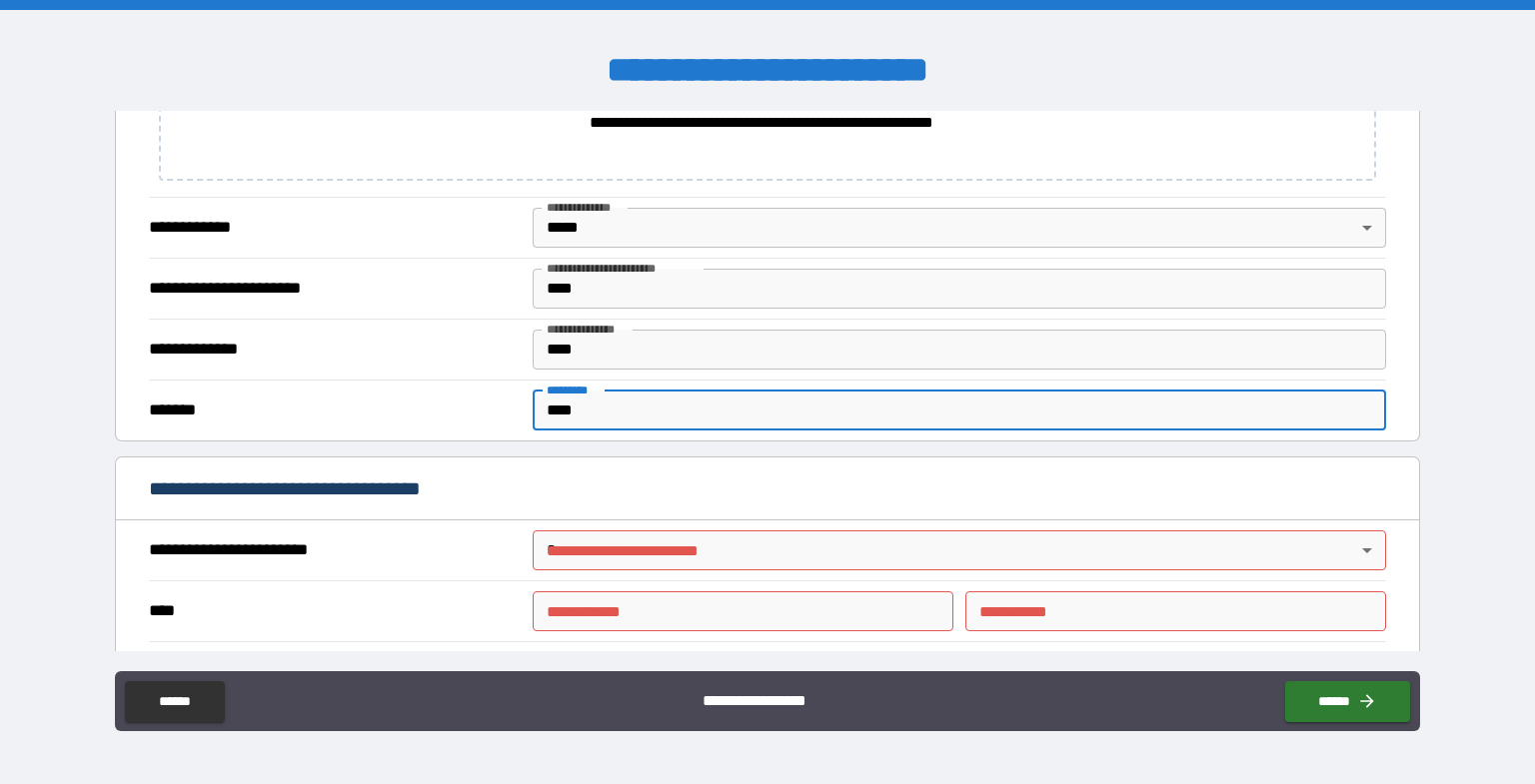 scroll, scrollTop: 932, scrollLeft: 0, axis: vertical 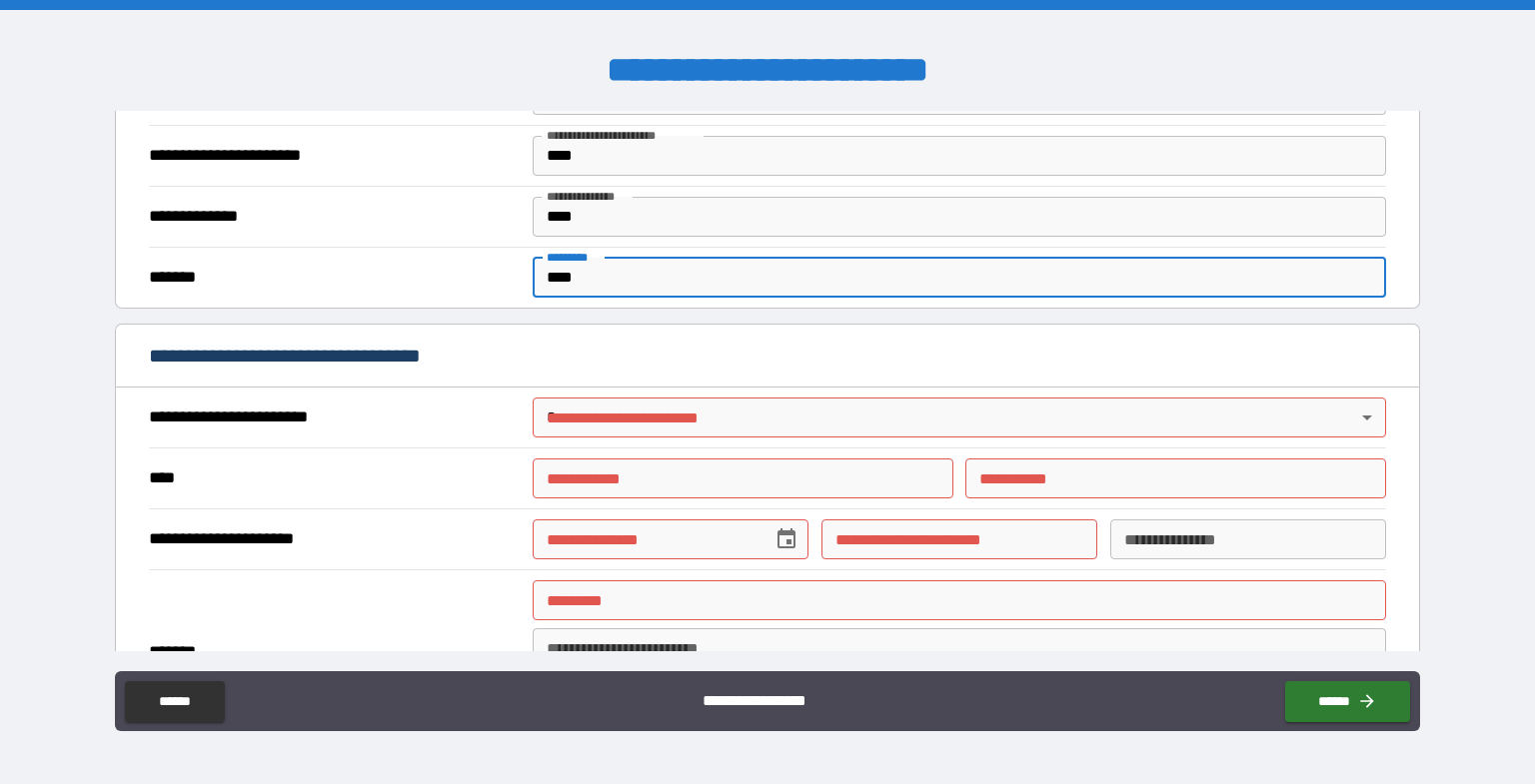 type on "****" 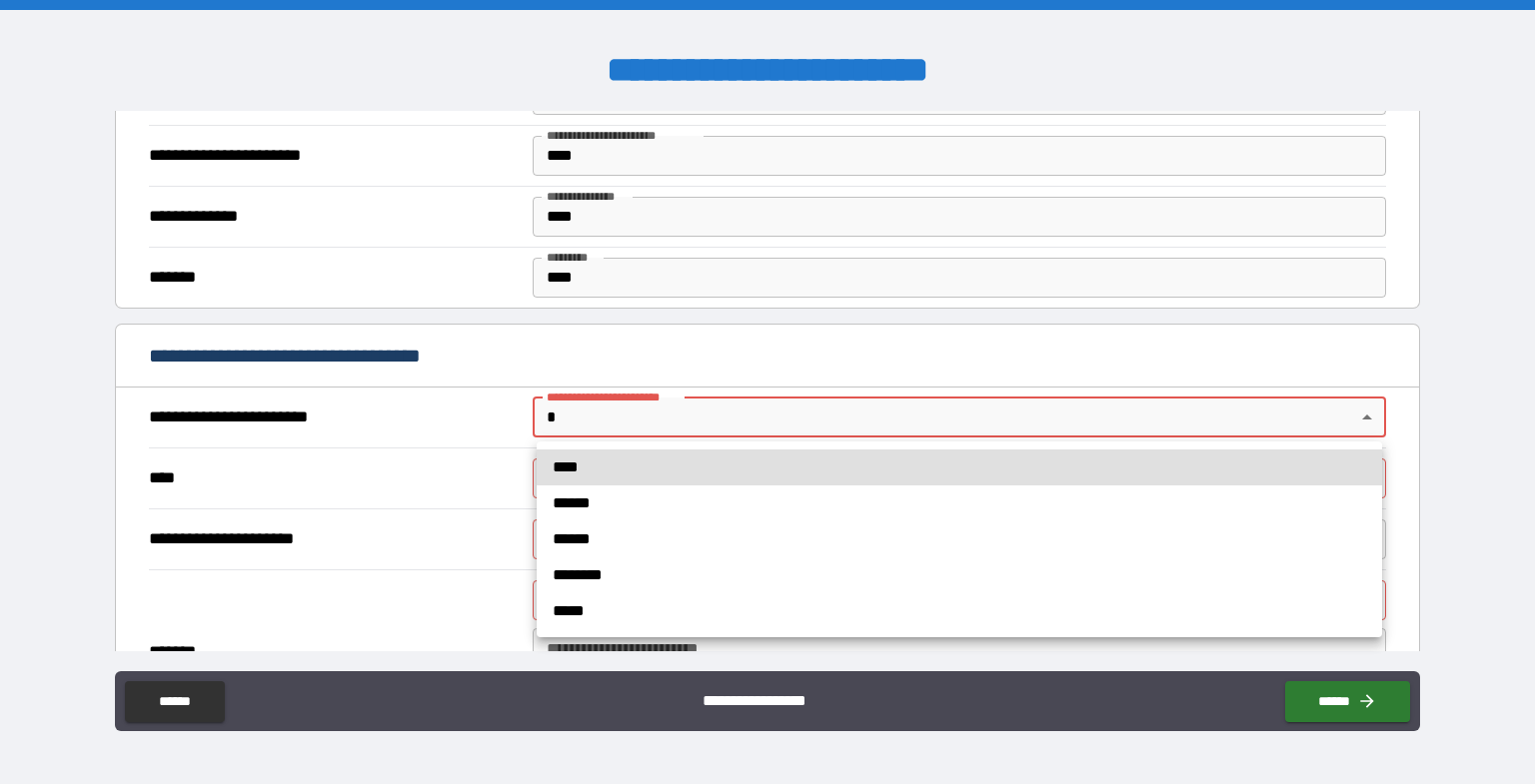 click on "**********" at bounding box center (768, 392) 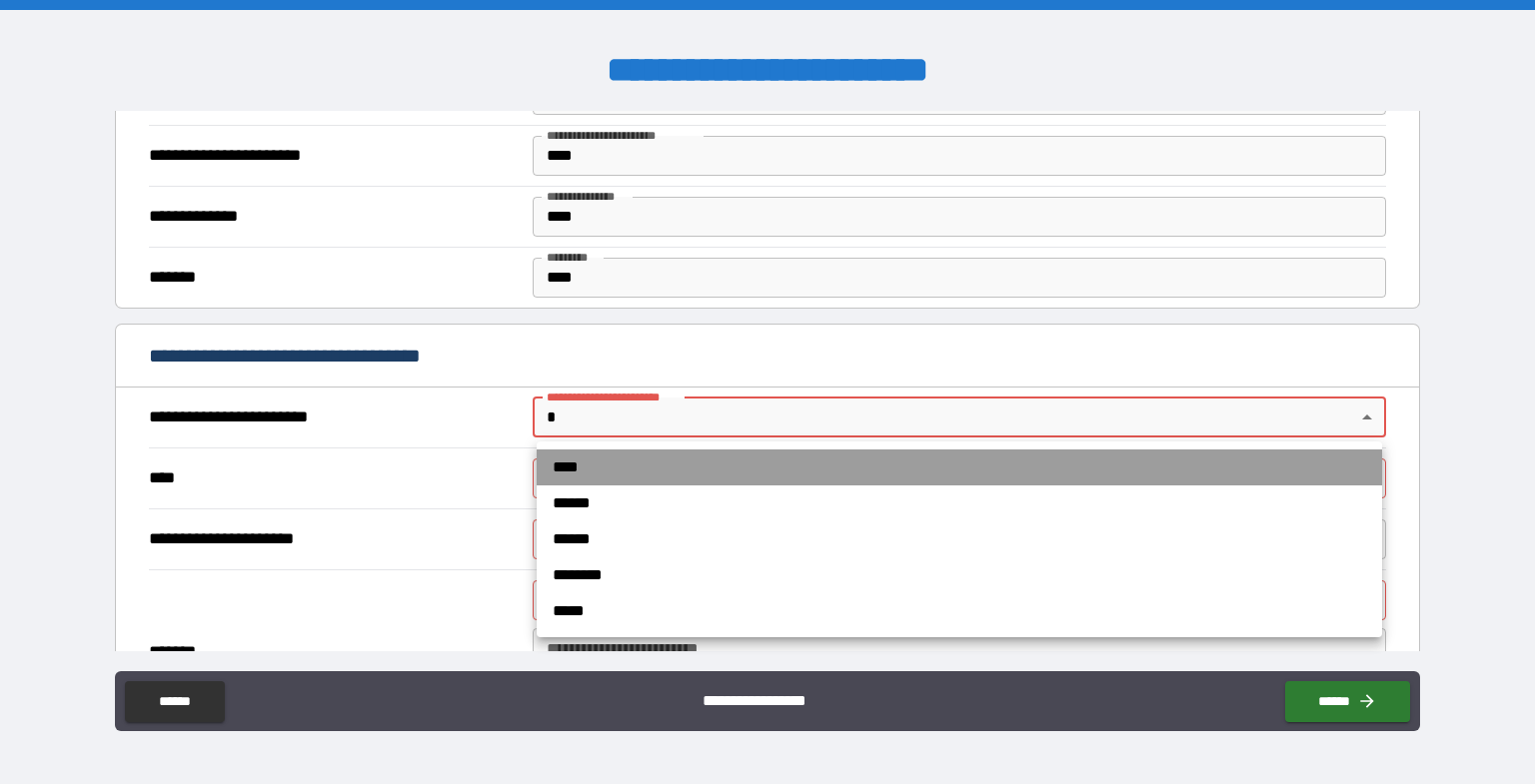 click on "****" at bounding box center [959, 467] 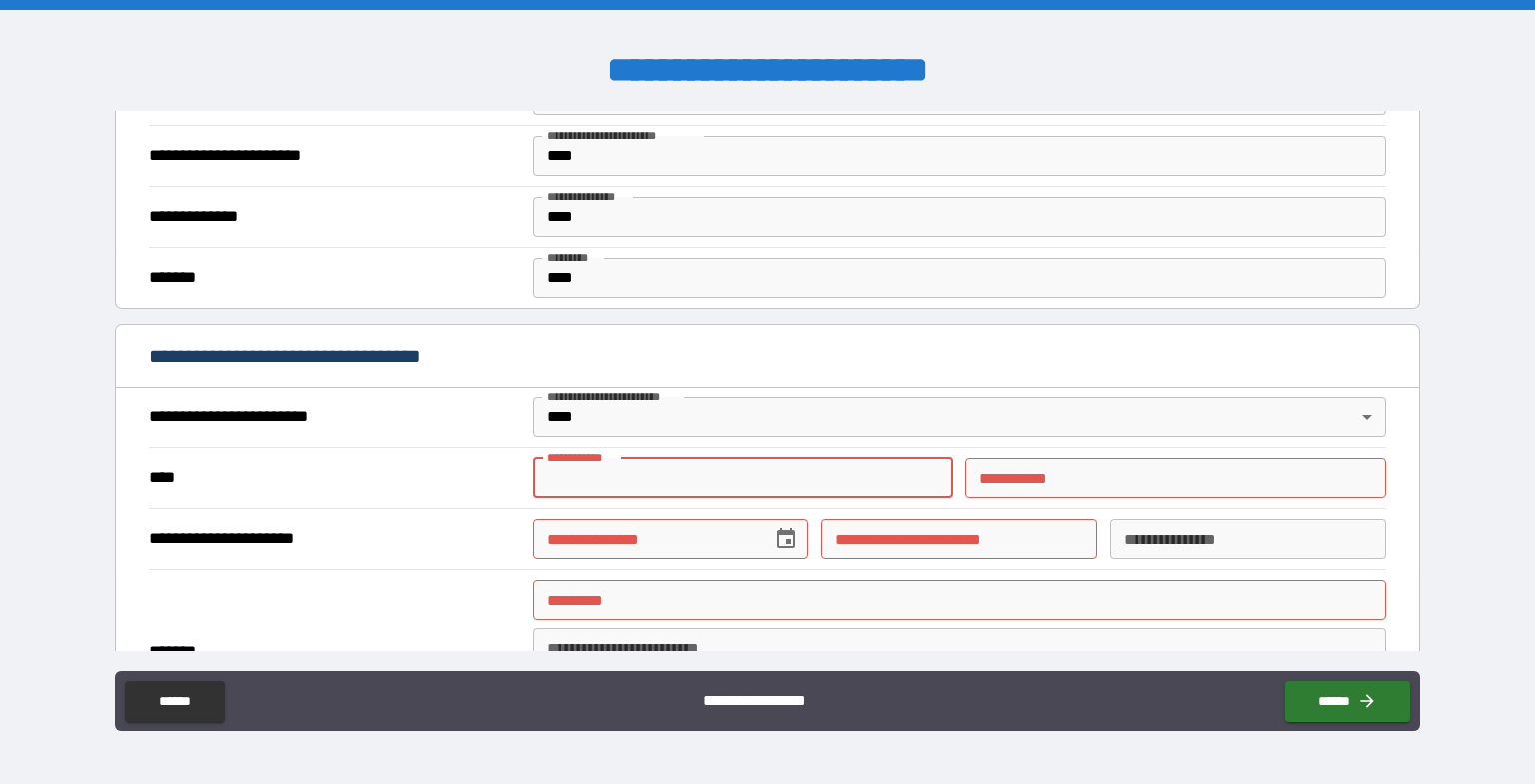 click on "**********" at bounding box center (743, 478) 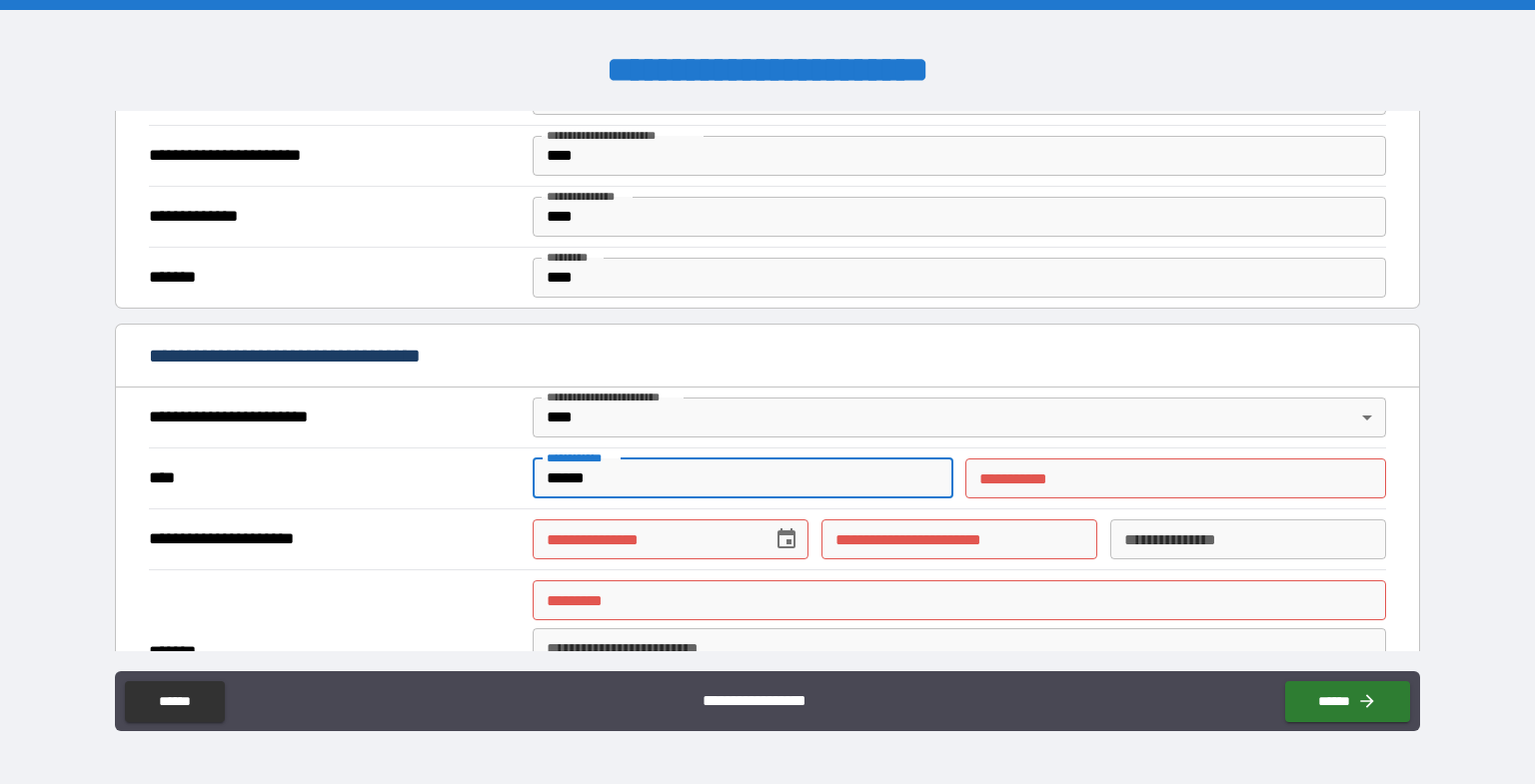 type on "******" 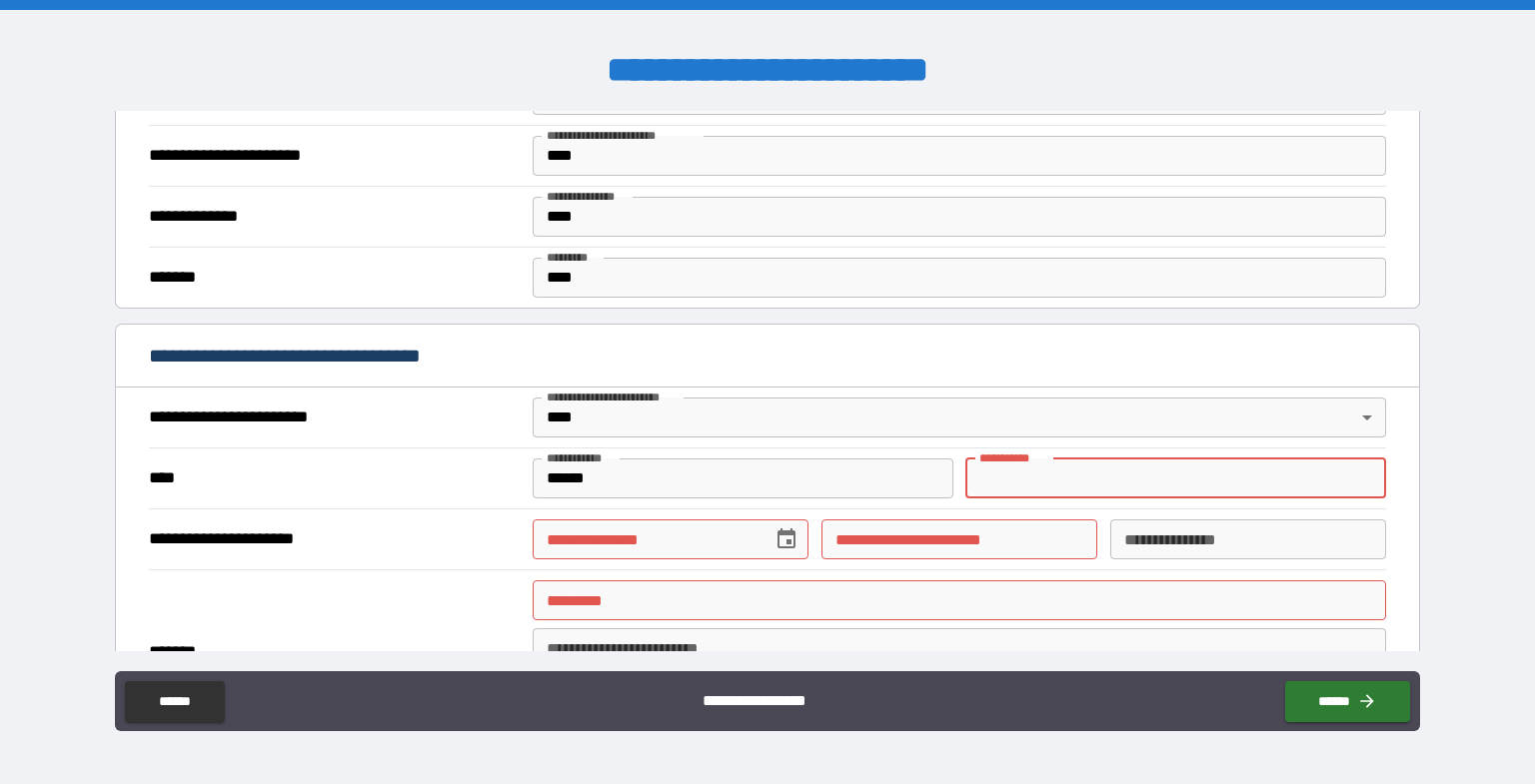 click on "*********   *" at bounding box center (1175, 478) 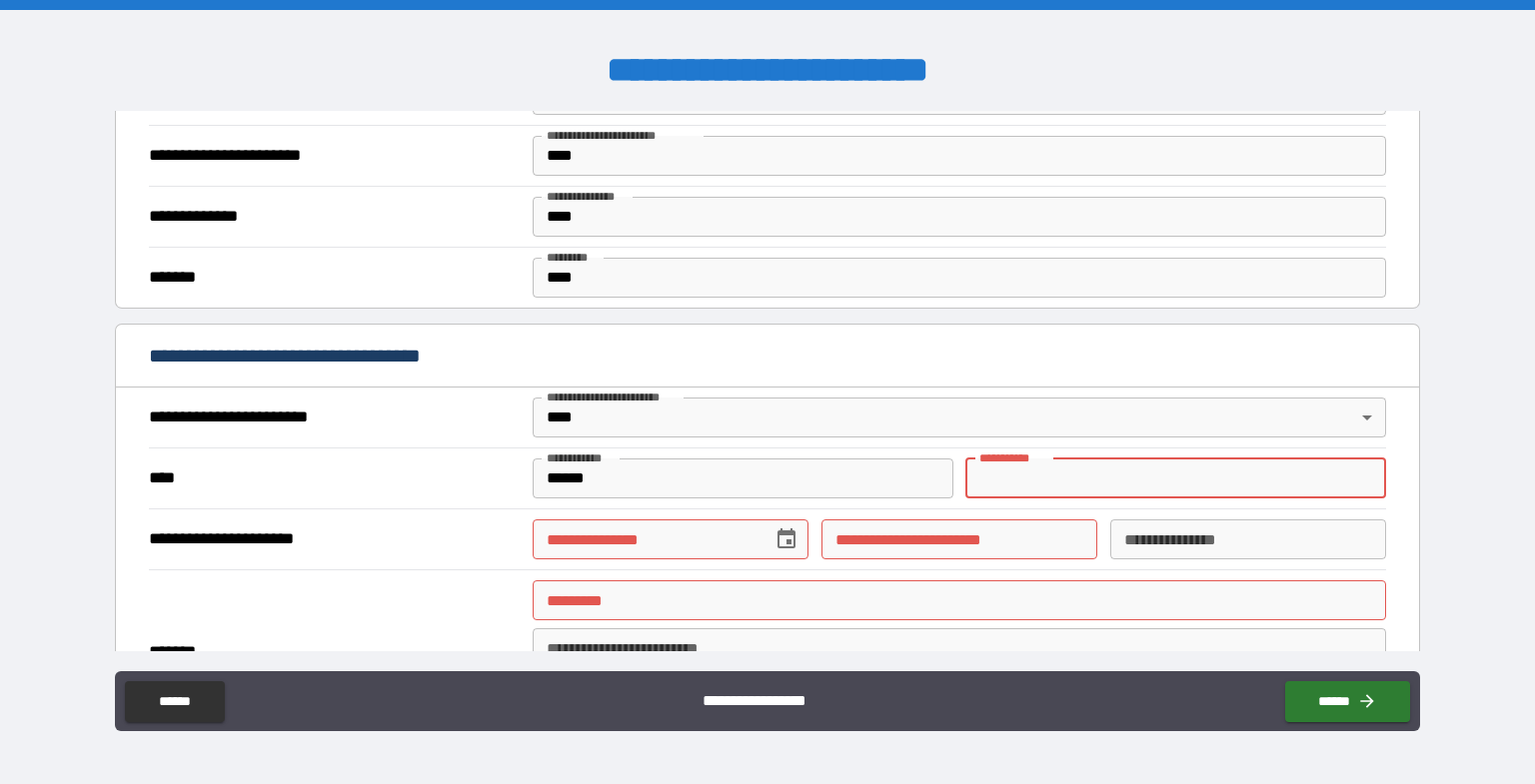 type on "******" 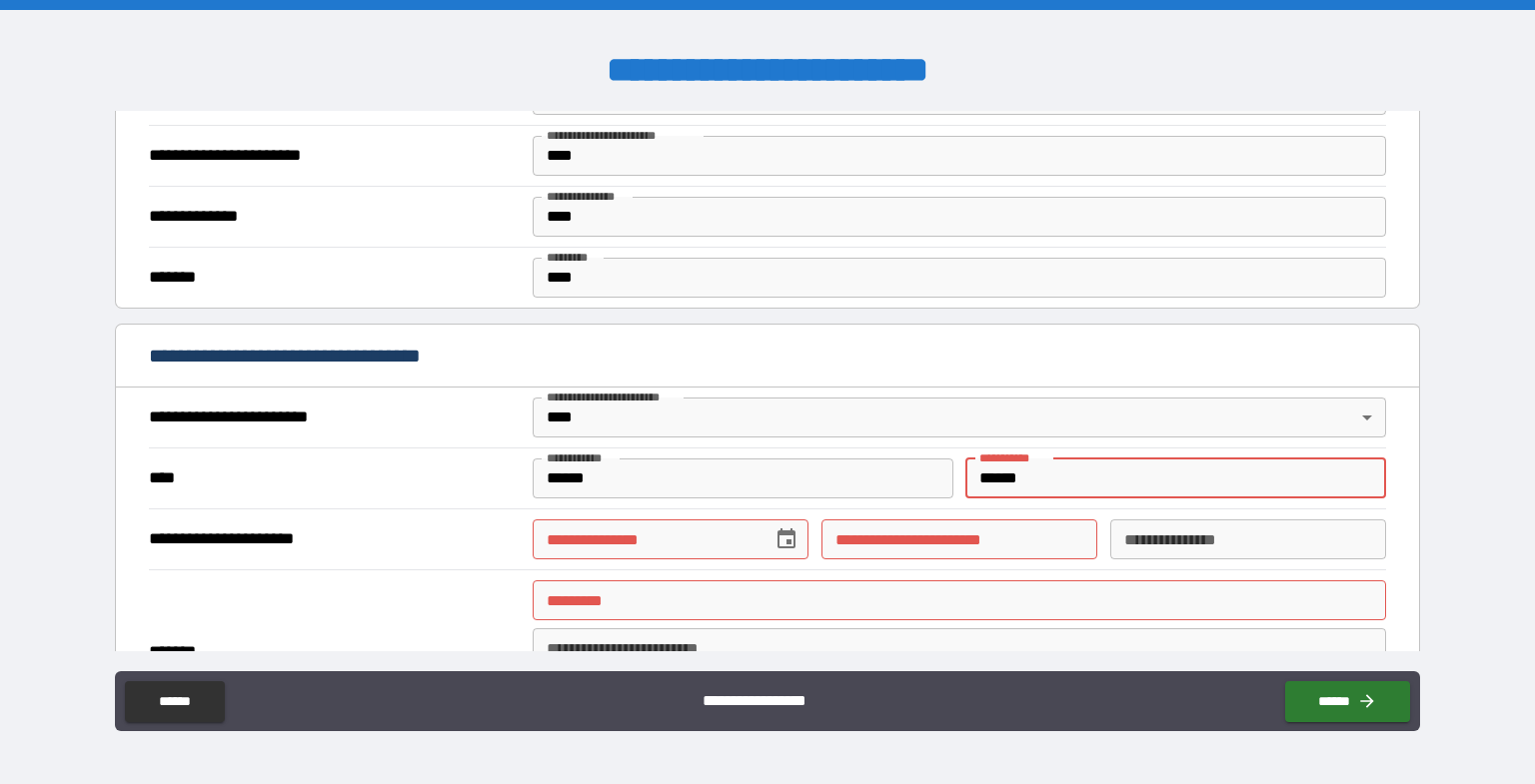 type on "**********" 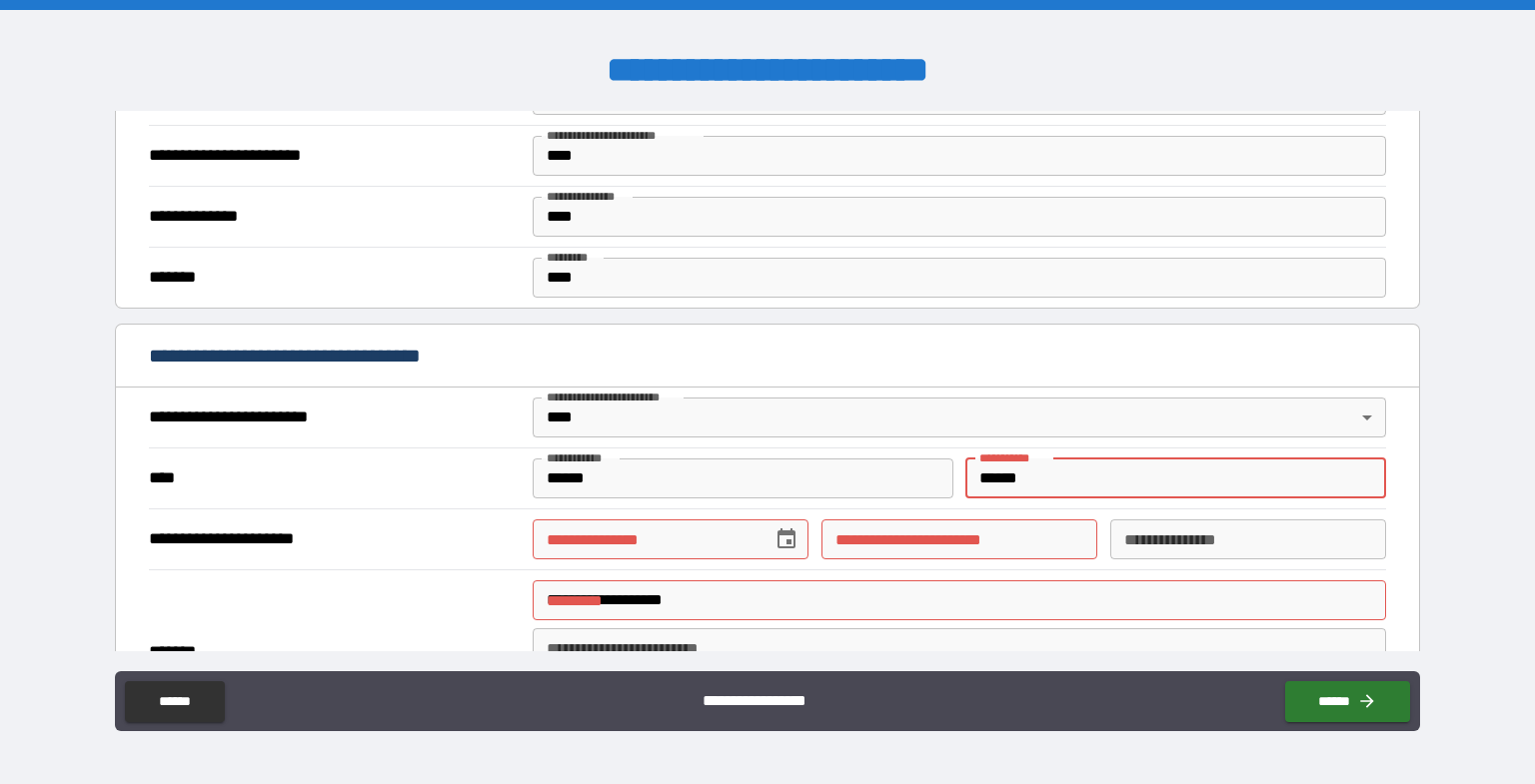 type on "**********" 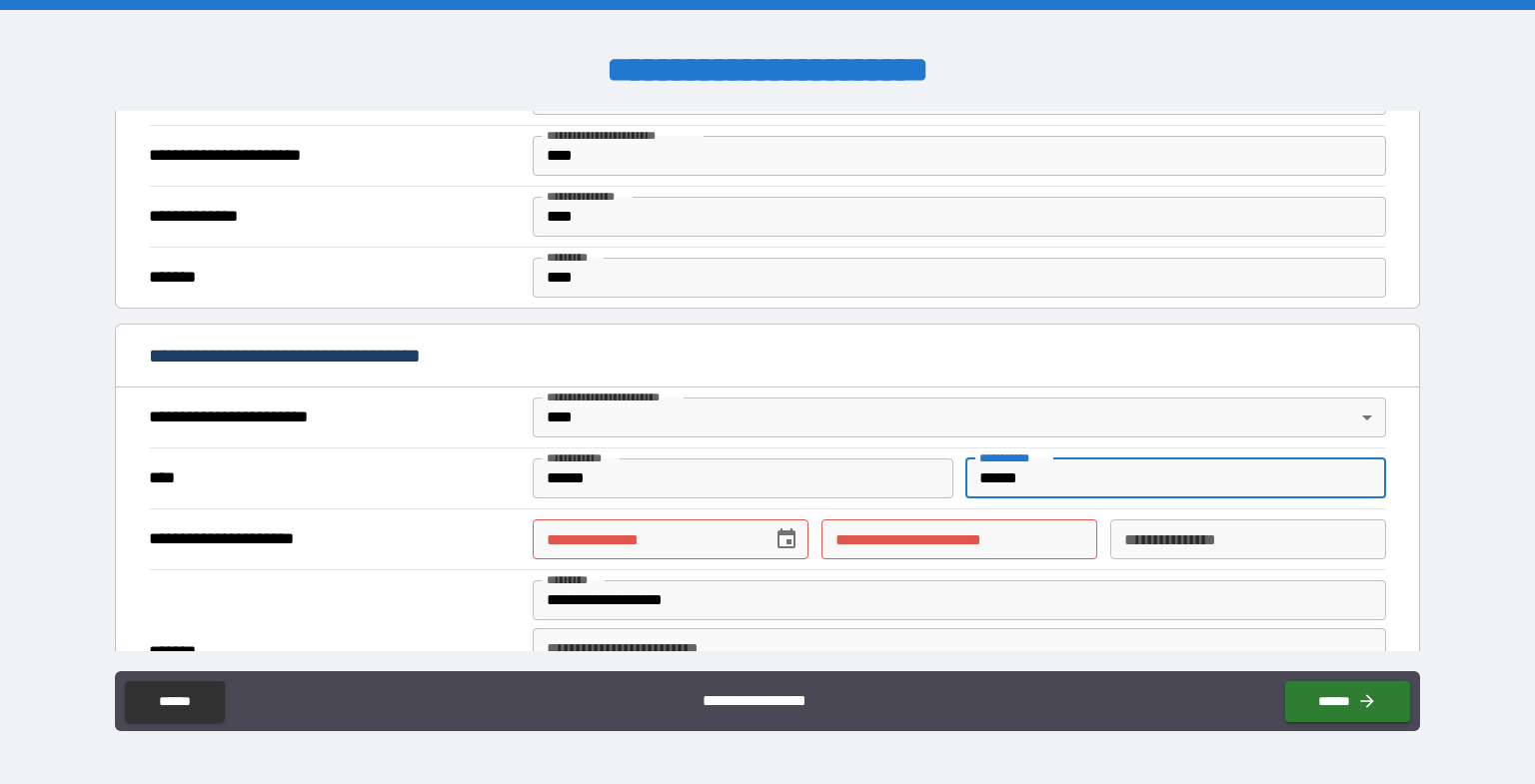 click on "**********" at bounding box center [646, 539] 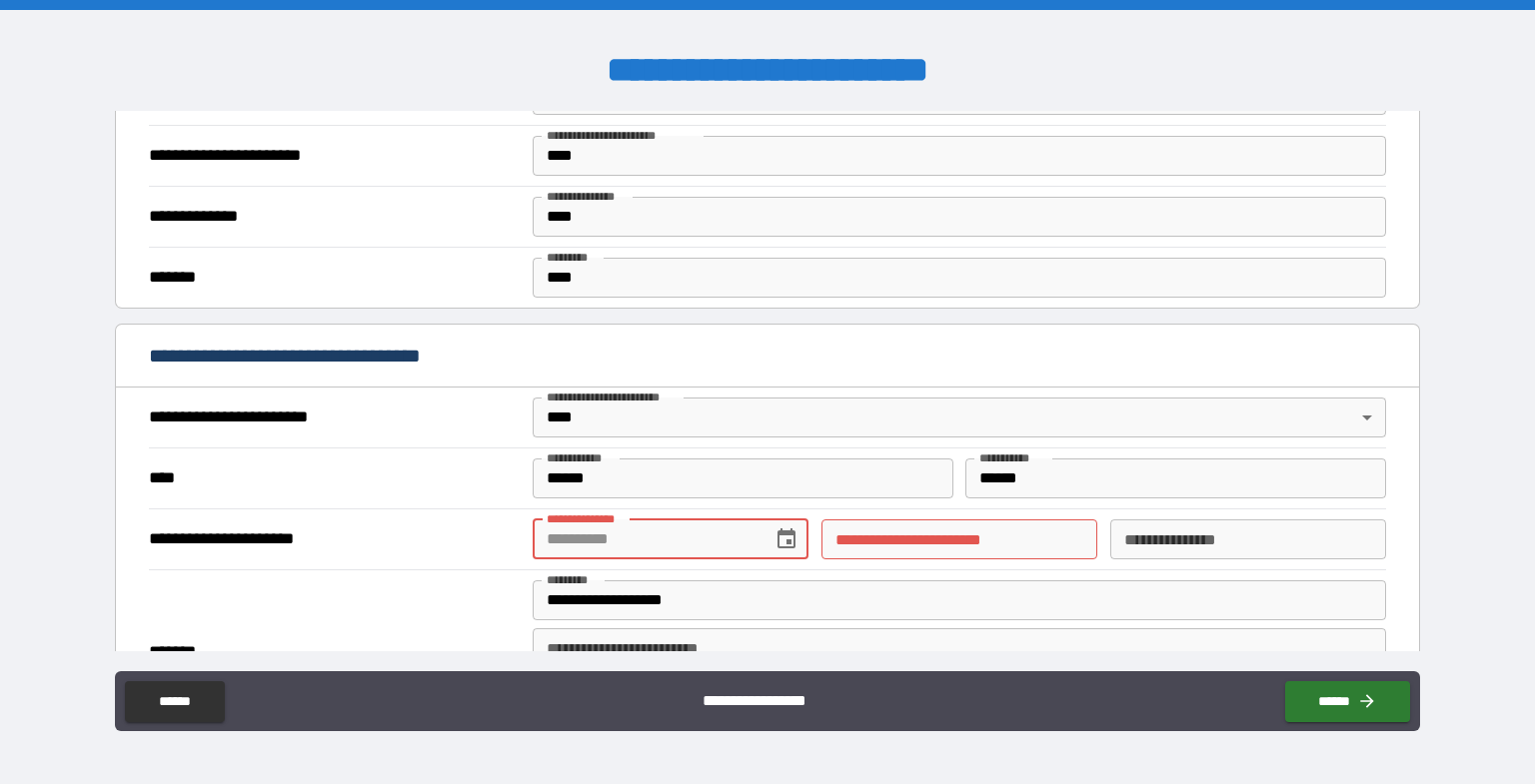 click 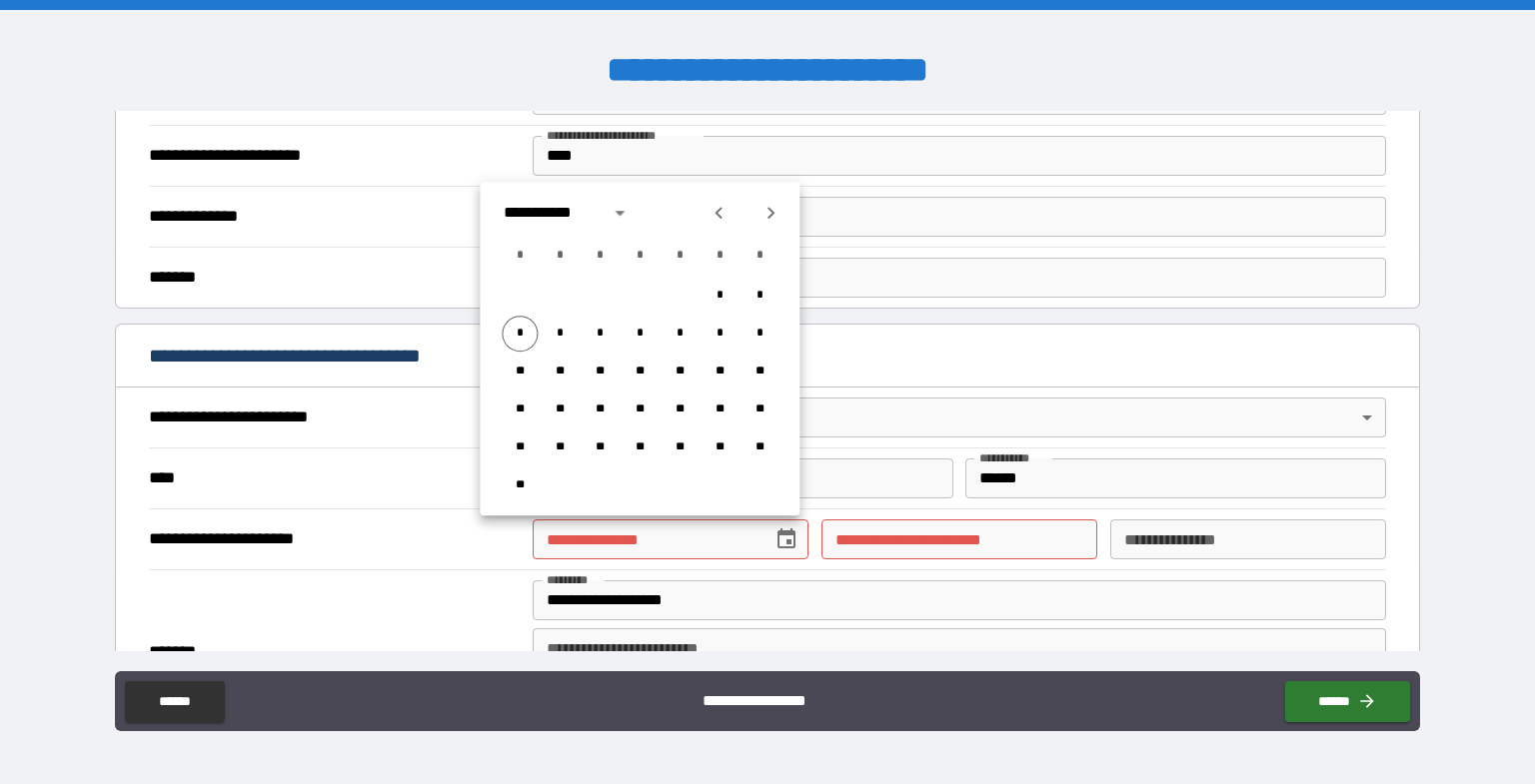 drag, startPoint x: 1454, startPoint y: 473, endPoint x: 1443, endPoint y: 475, distance: 11.18034 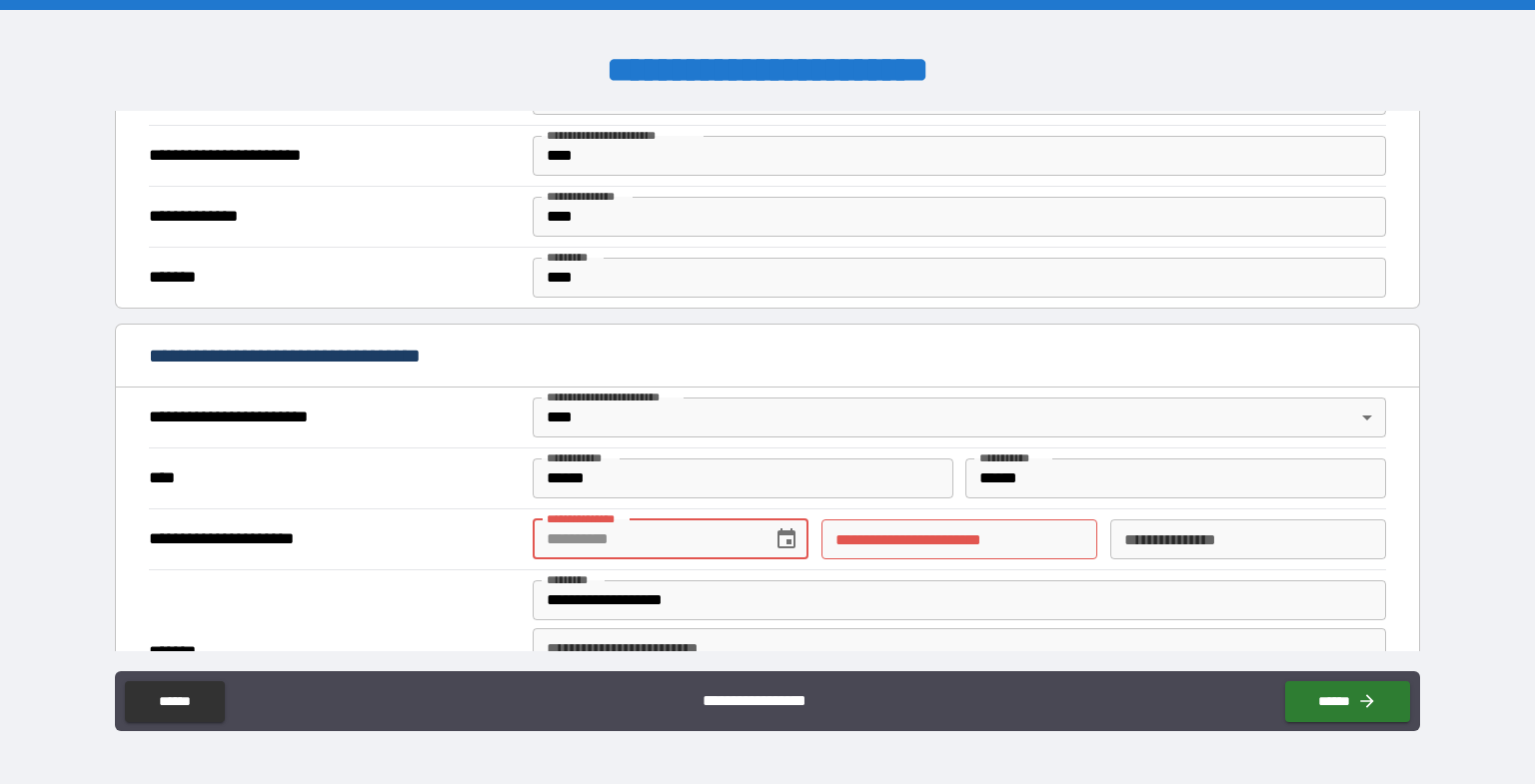 click on "**********" at bounding box center (646, 539) 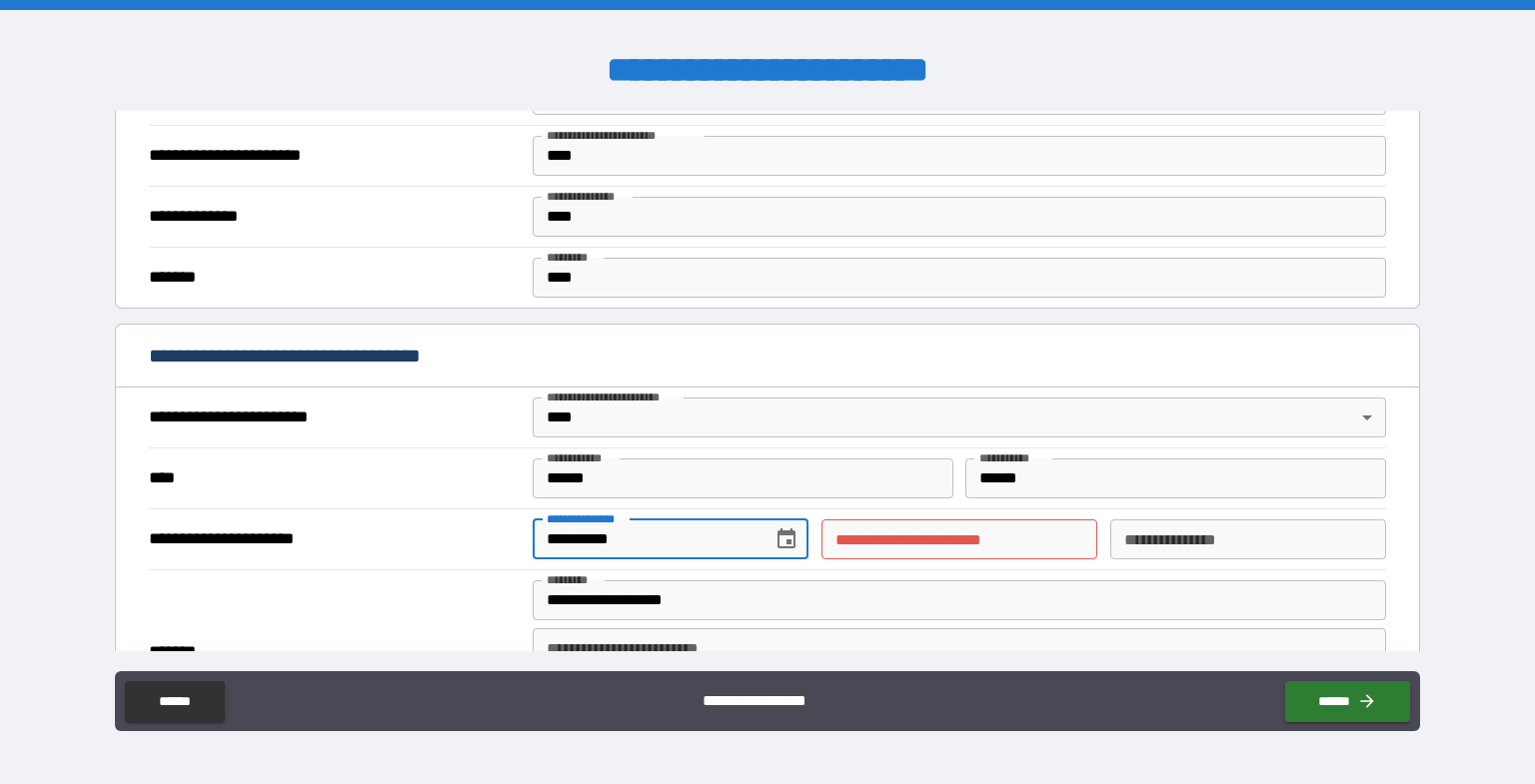 type on "**********" 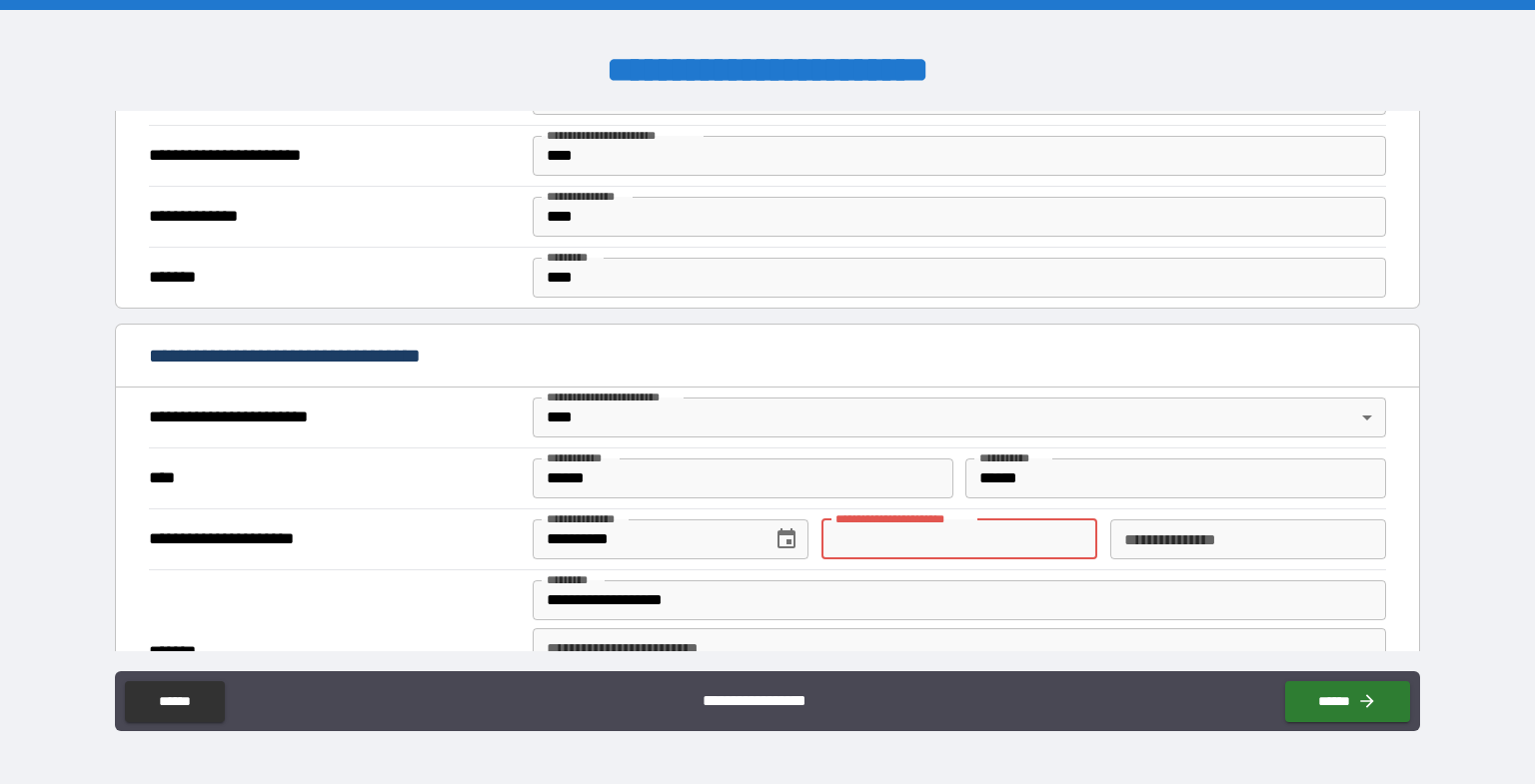 click on "**********" at bounding box center [959, 539] 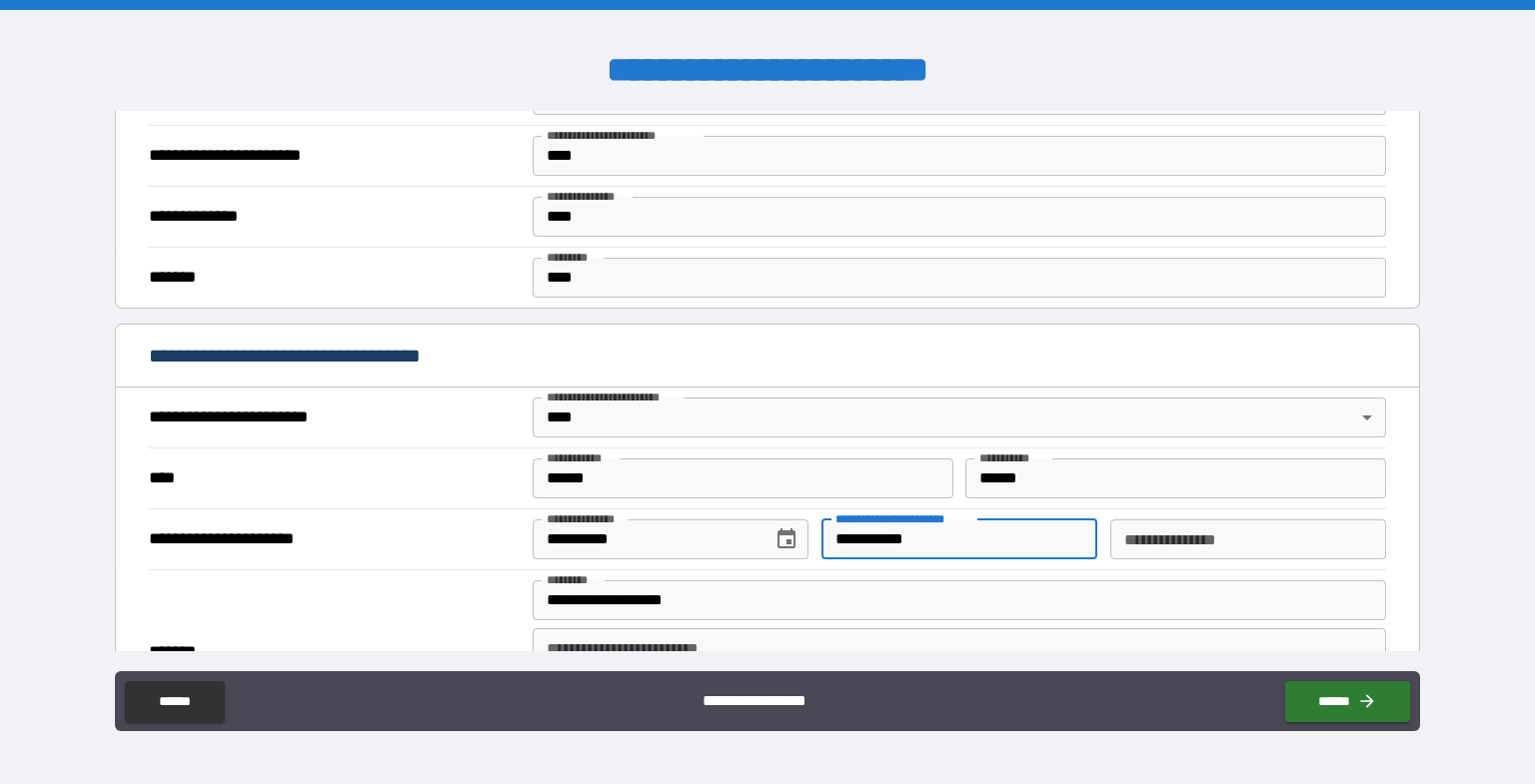 type on "**********" 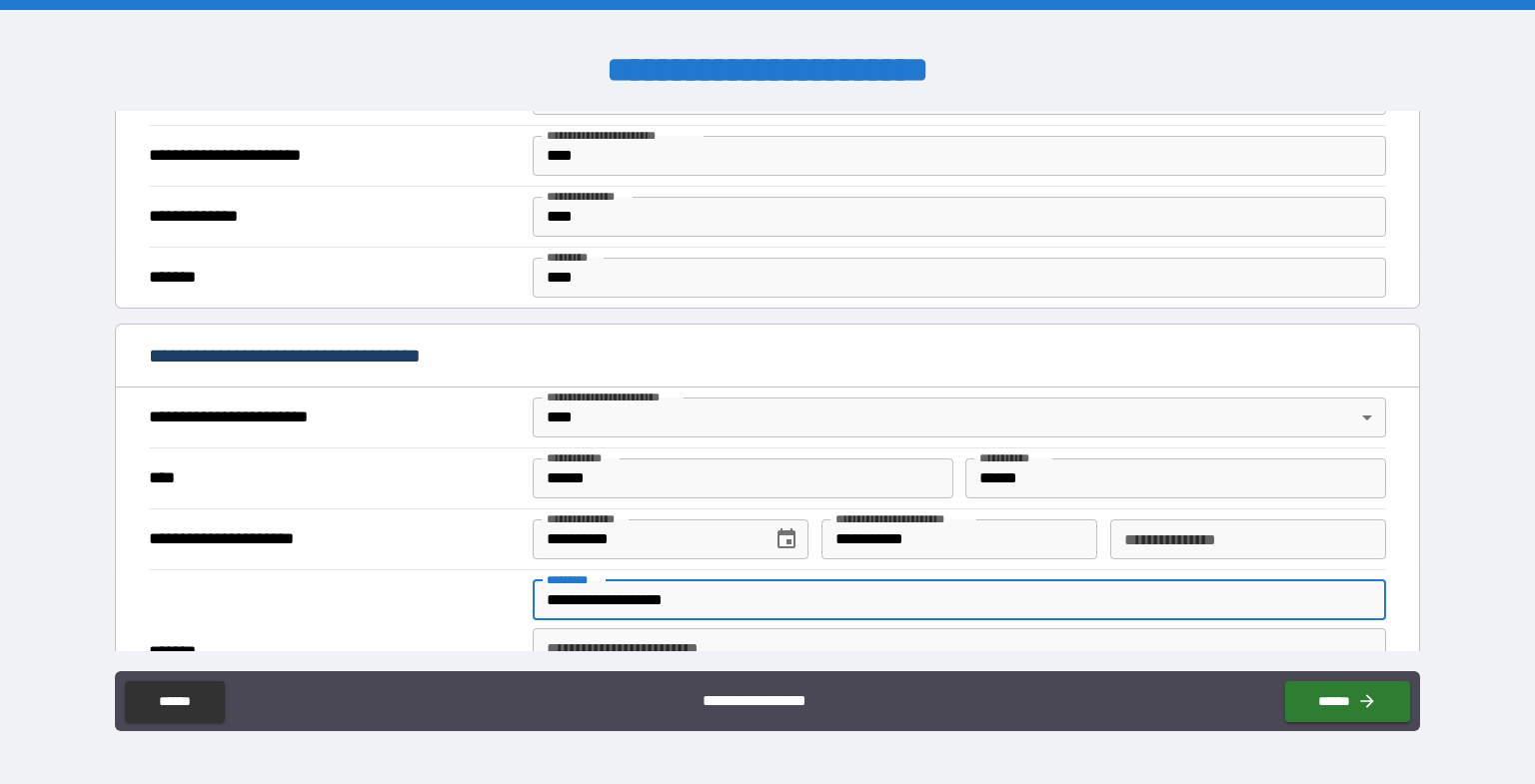 click on "**********" at bounding box center [959, 600] 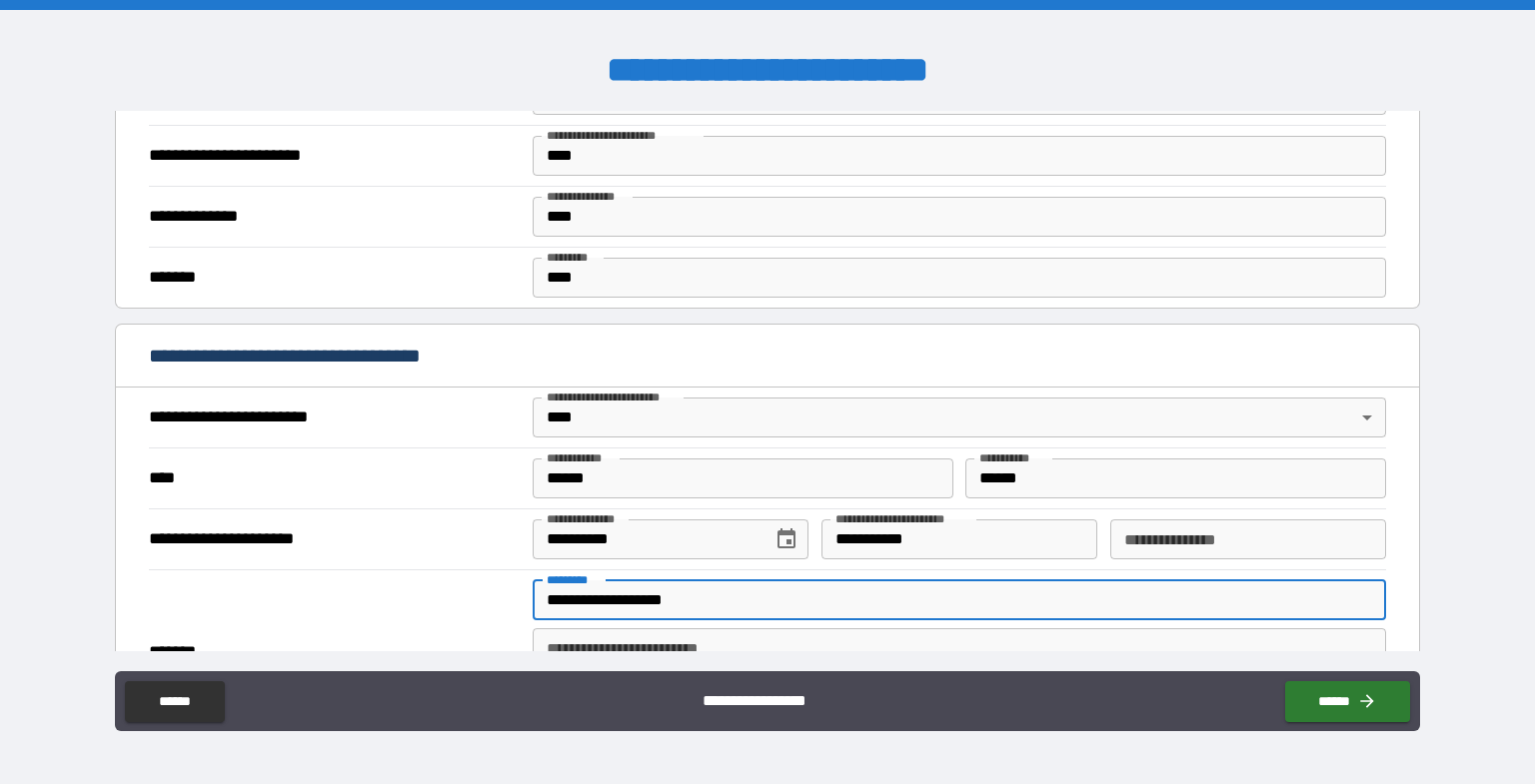 click on "**********" at bounding box center [1248, 539] 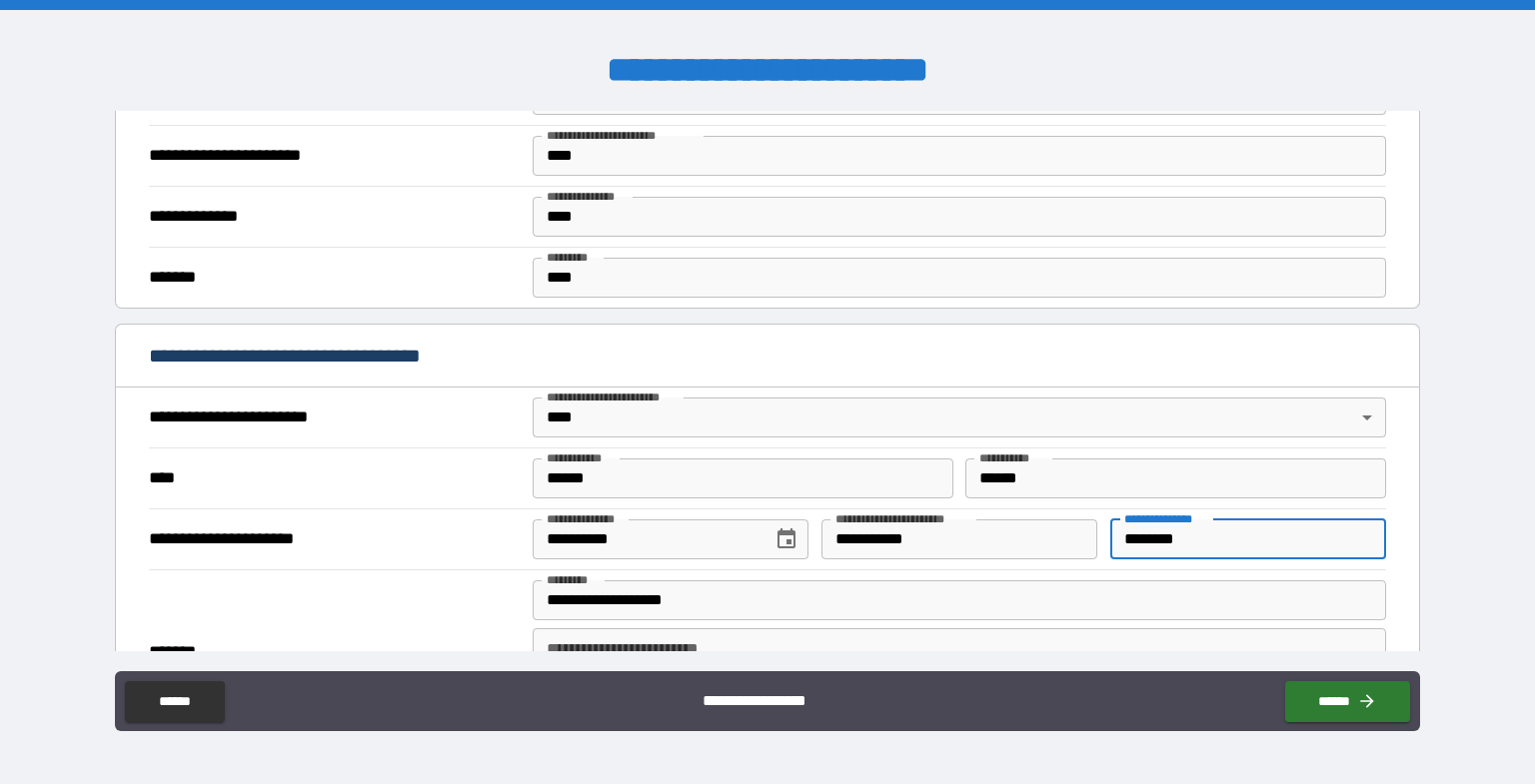 type on "********" 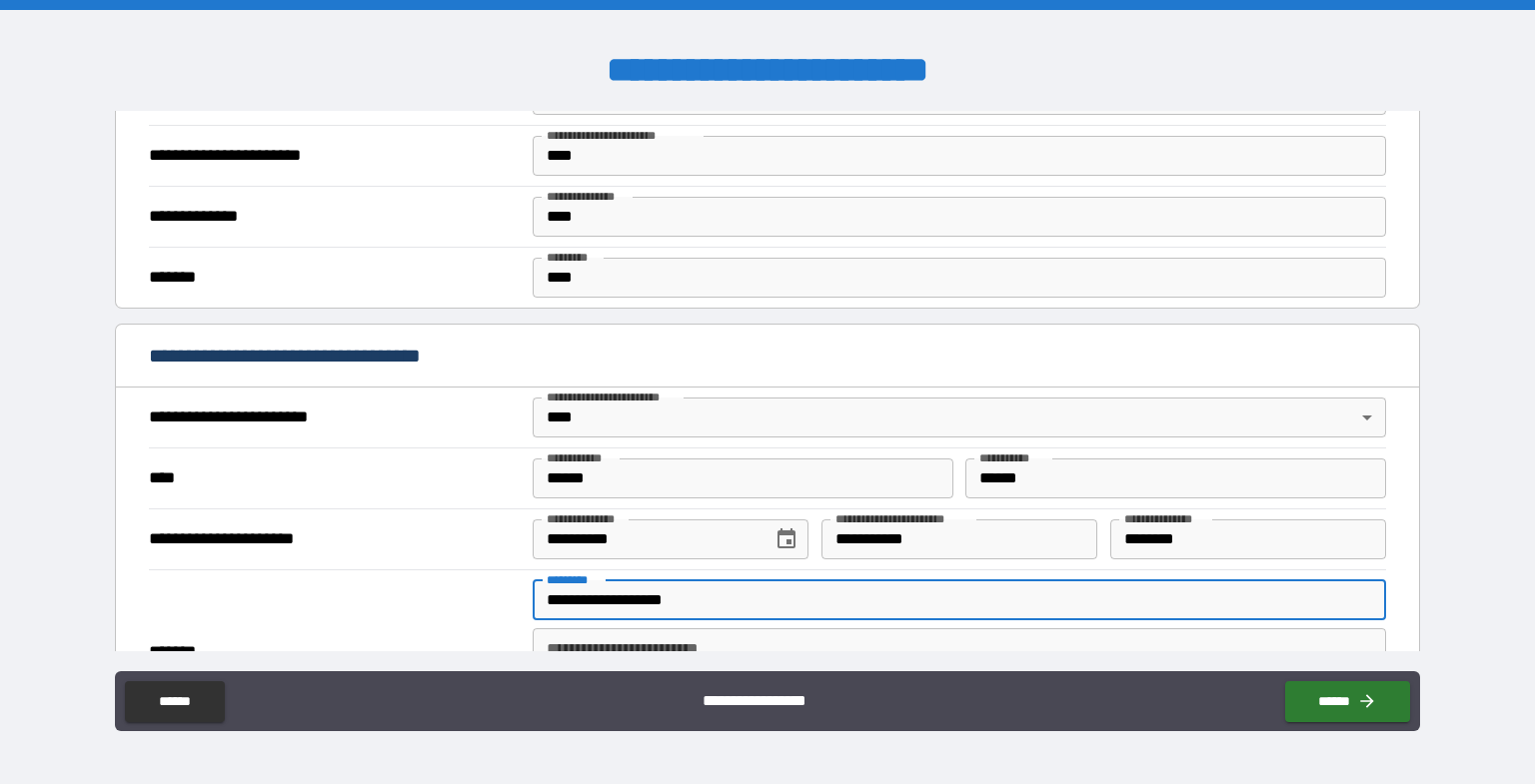 click on "**********" at bounding box center [959, 600] 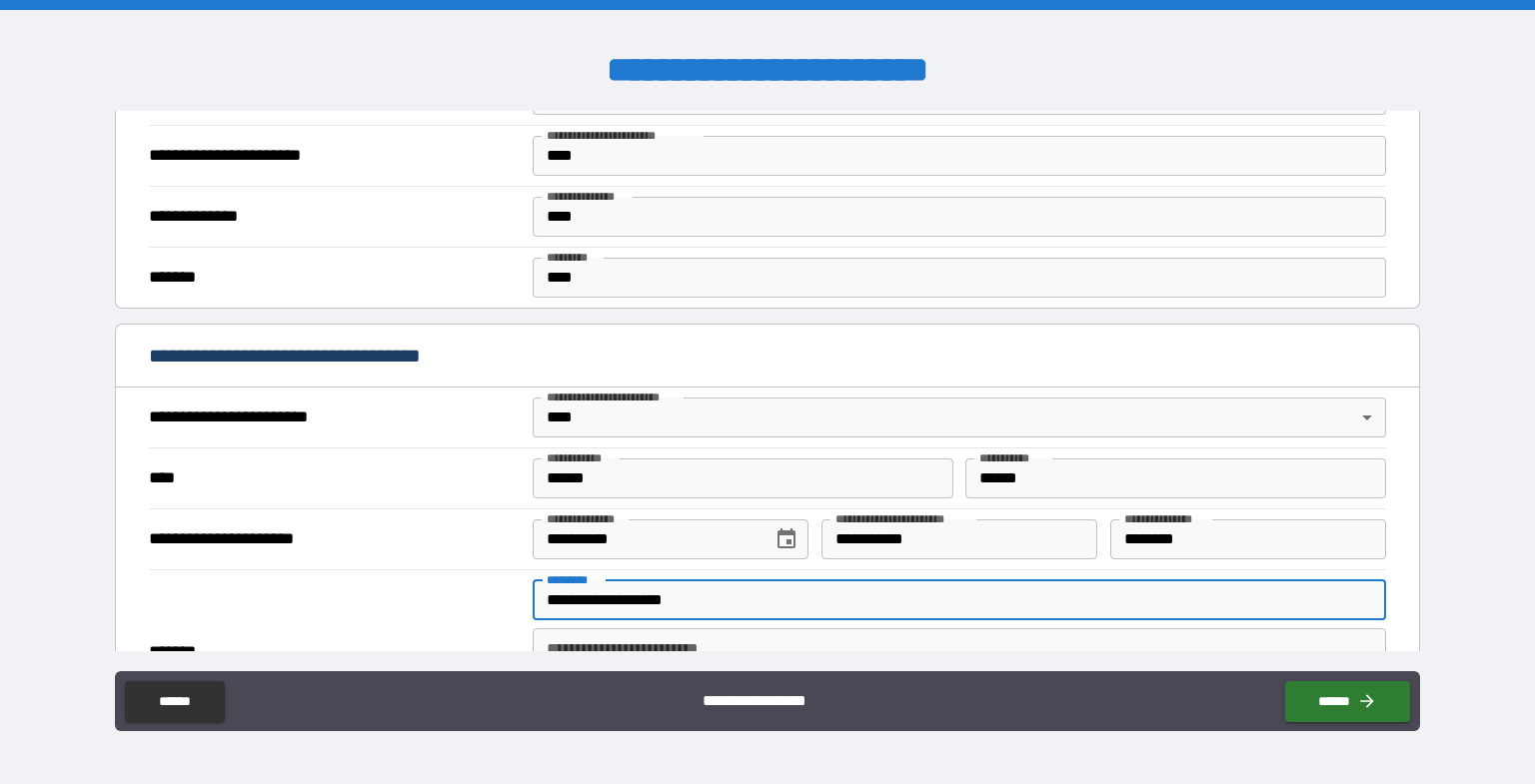 type on "**********" 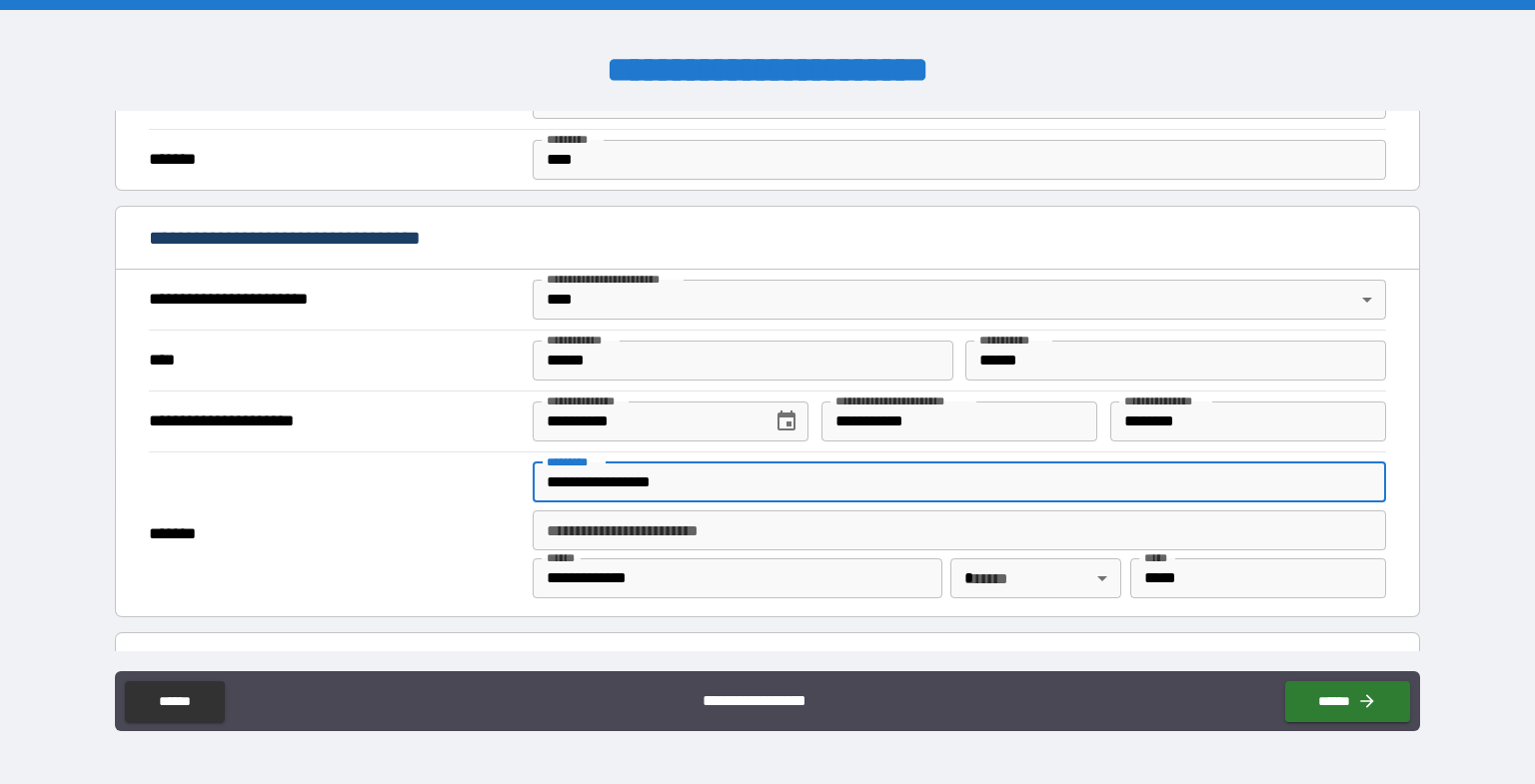 scroll, scrollTop: 1065, scrollLeft: 0, axis: vertical 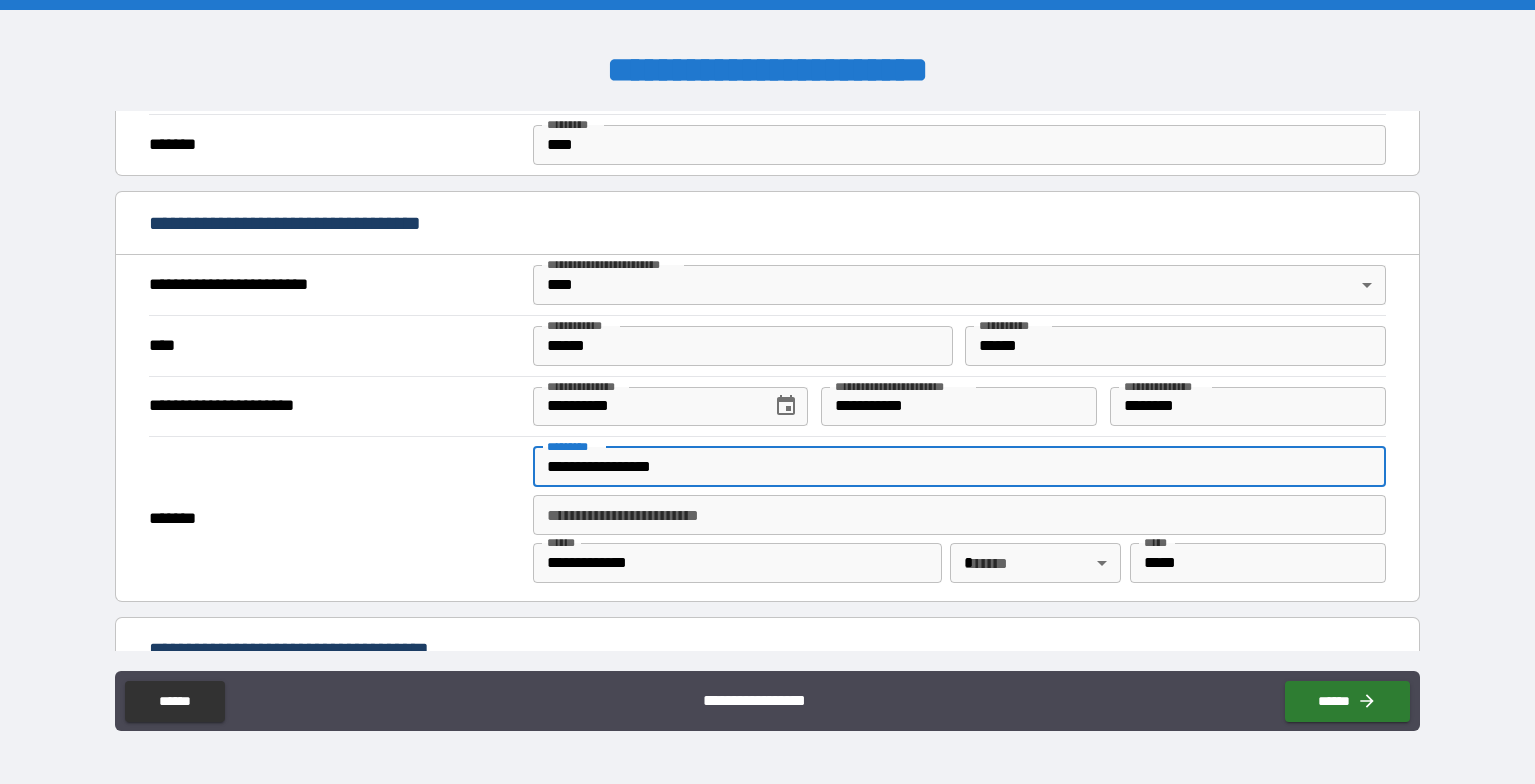 click on "**********" at bounding box center (738, 563) 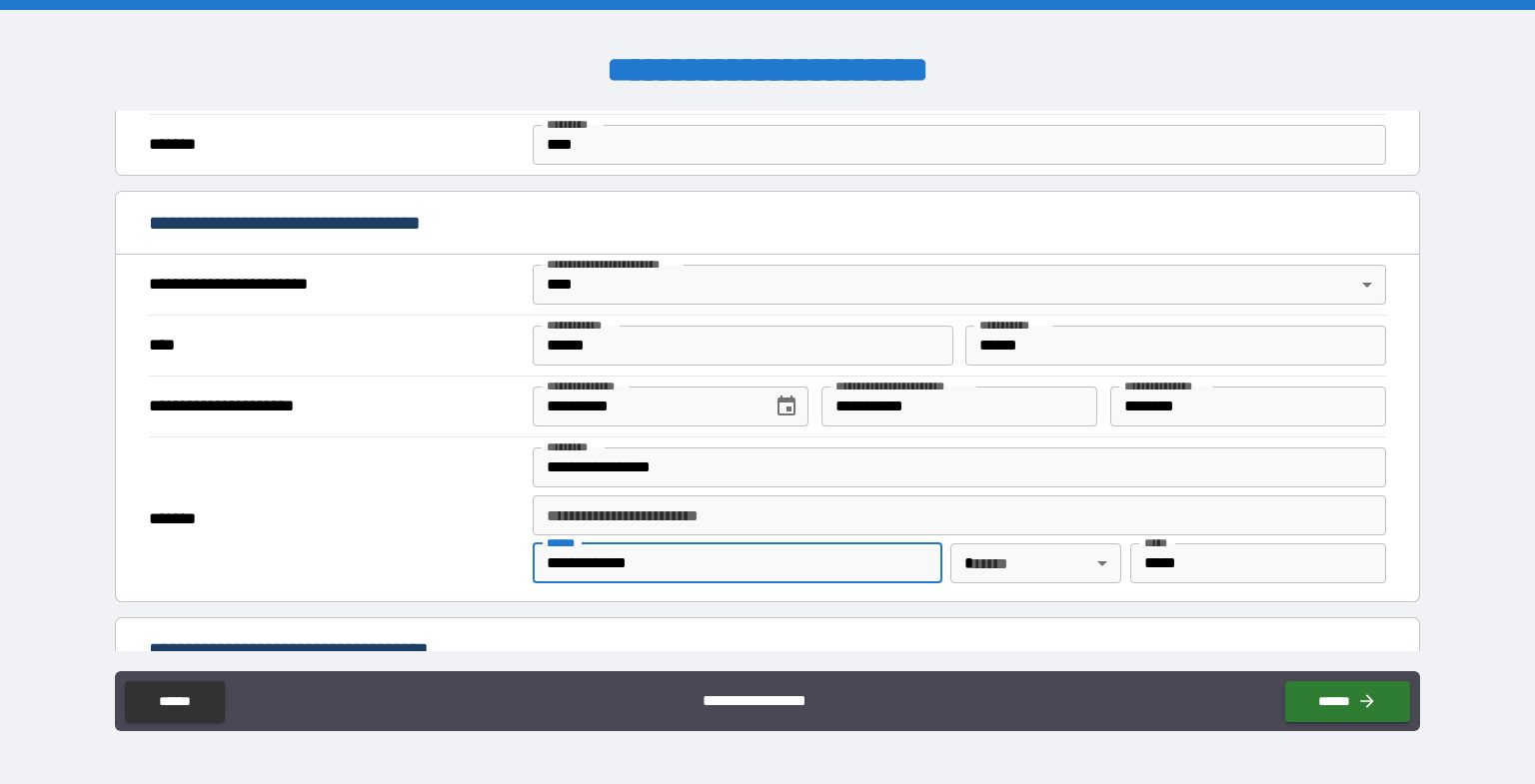 click on "**********" at bounding box center [768, 392] 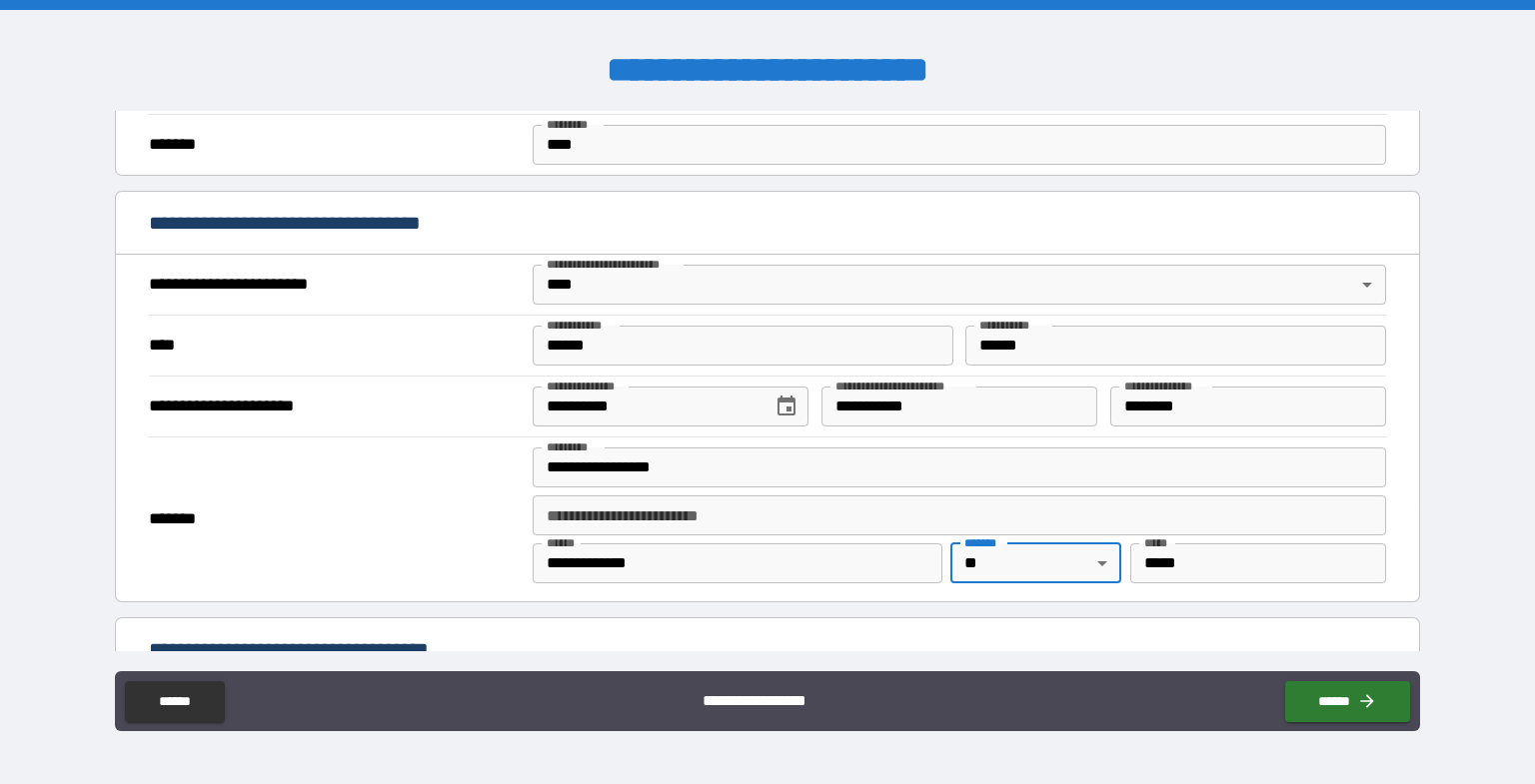 click on "**********" at bounding box center [768, 392] 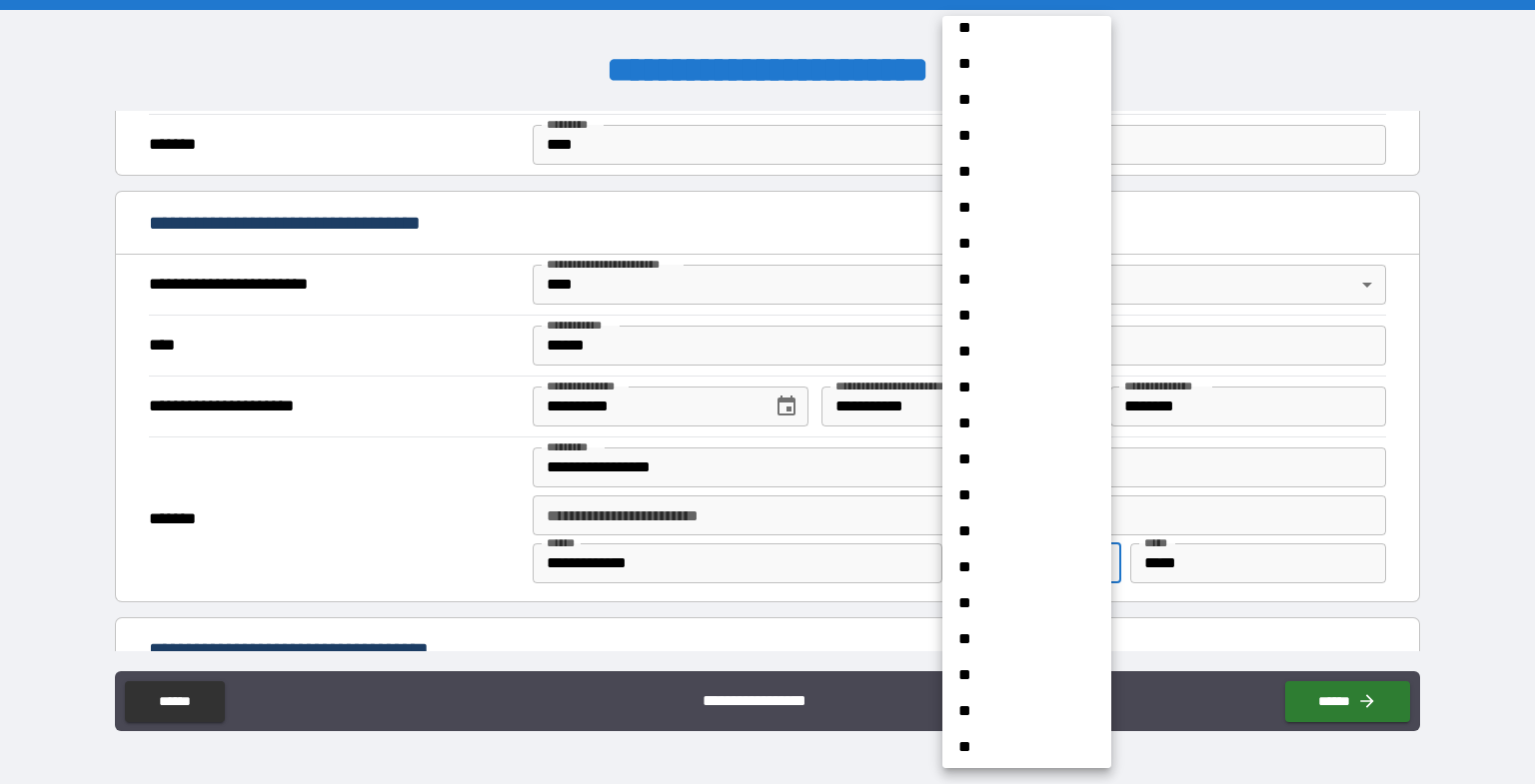 scroll, scrollTop: 932, scrollLeft: 0, axis: vertical 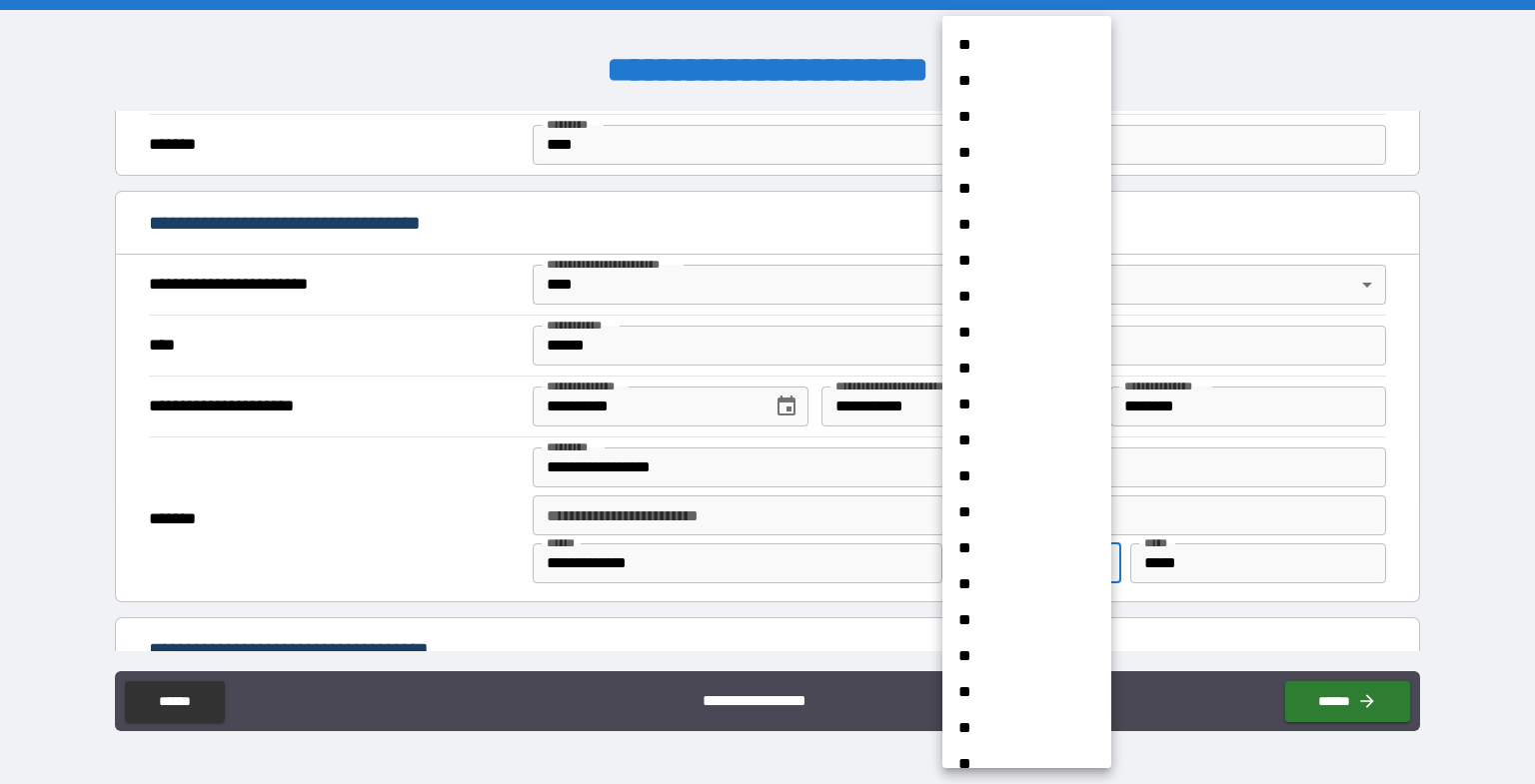 click on "**" at bounding box center (1019, 692) 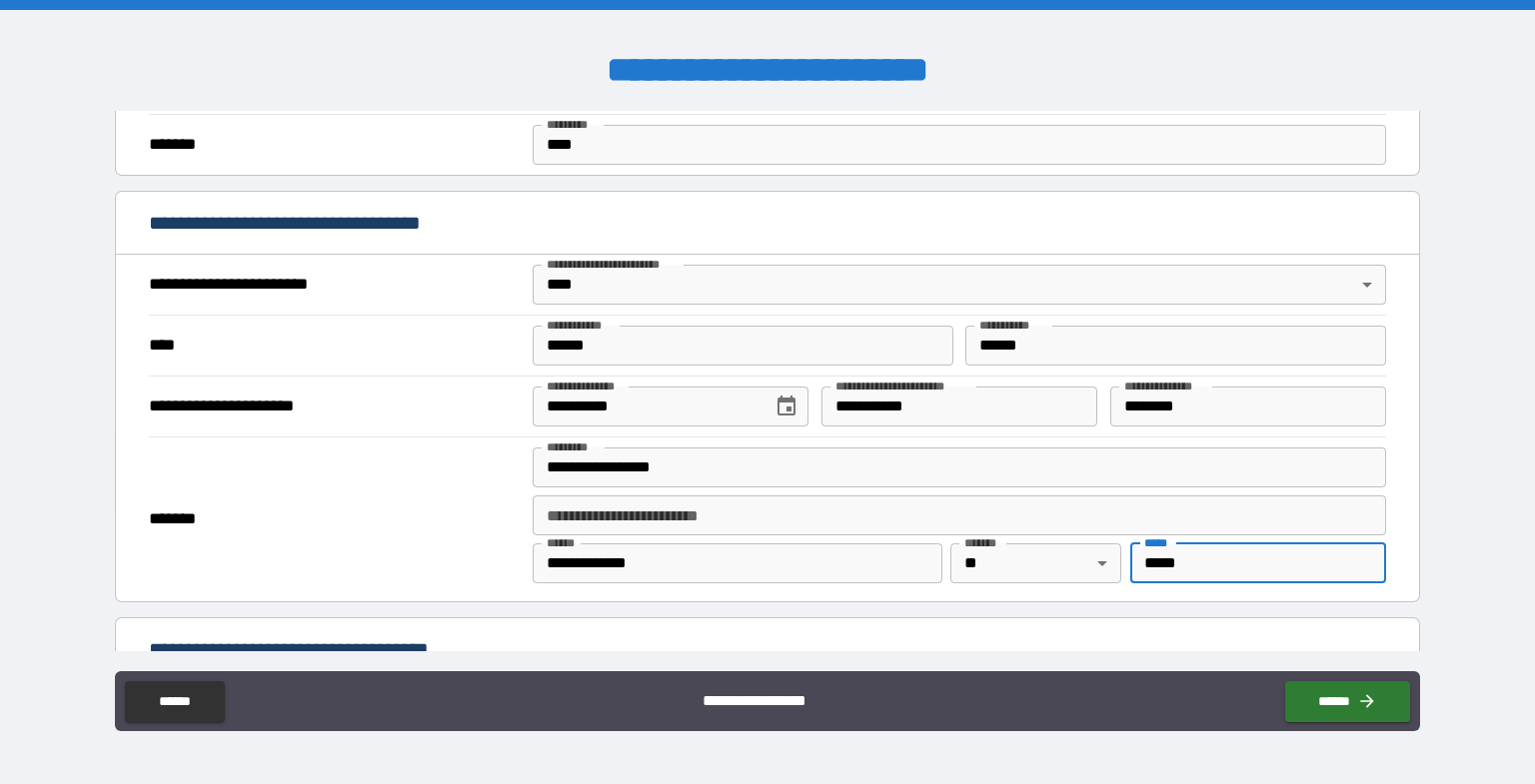 click on "*****" at bounding box center [1258, 563] 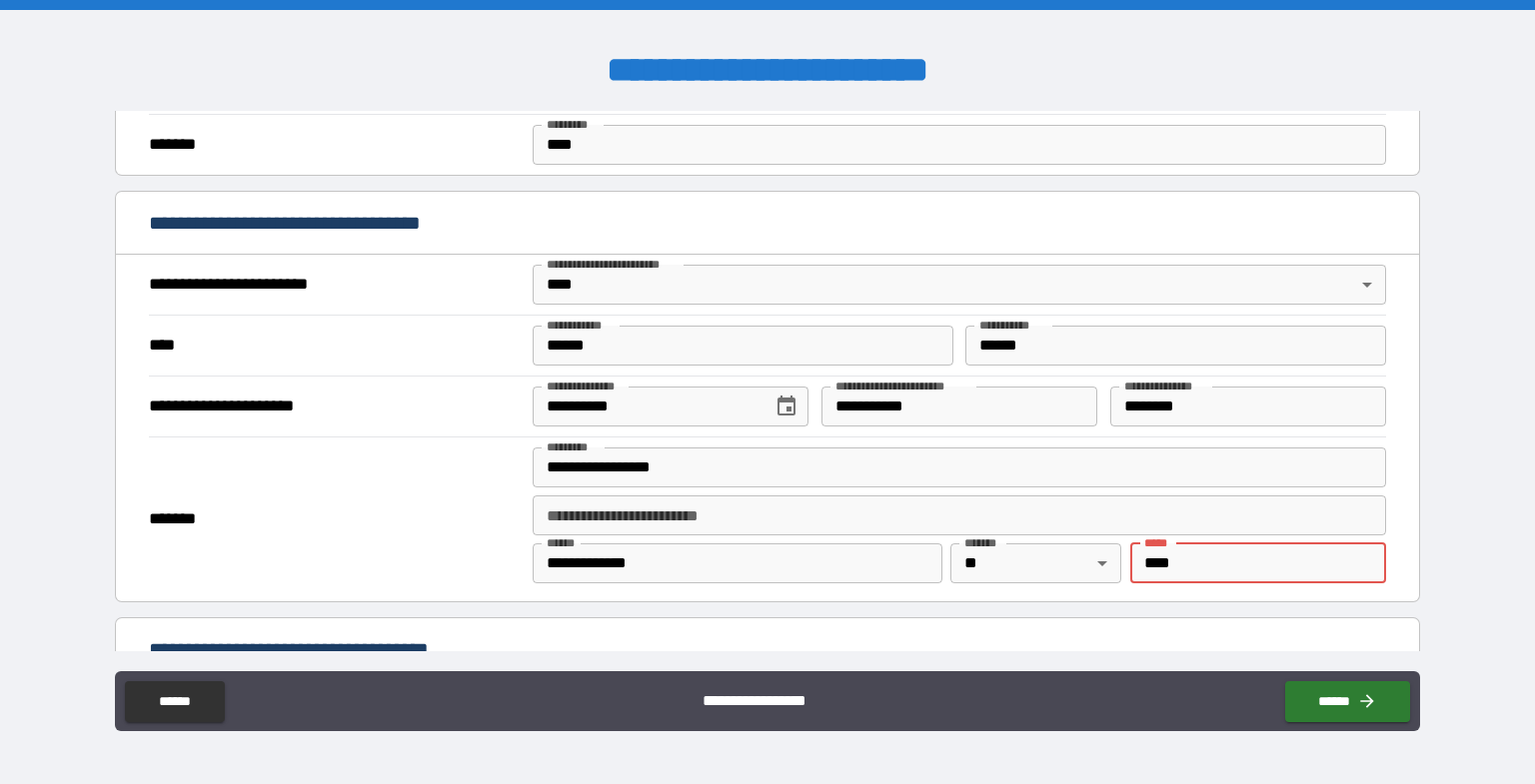 type on "*****" 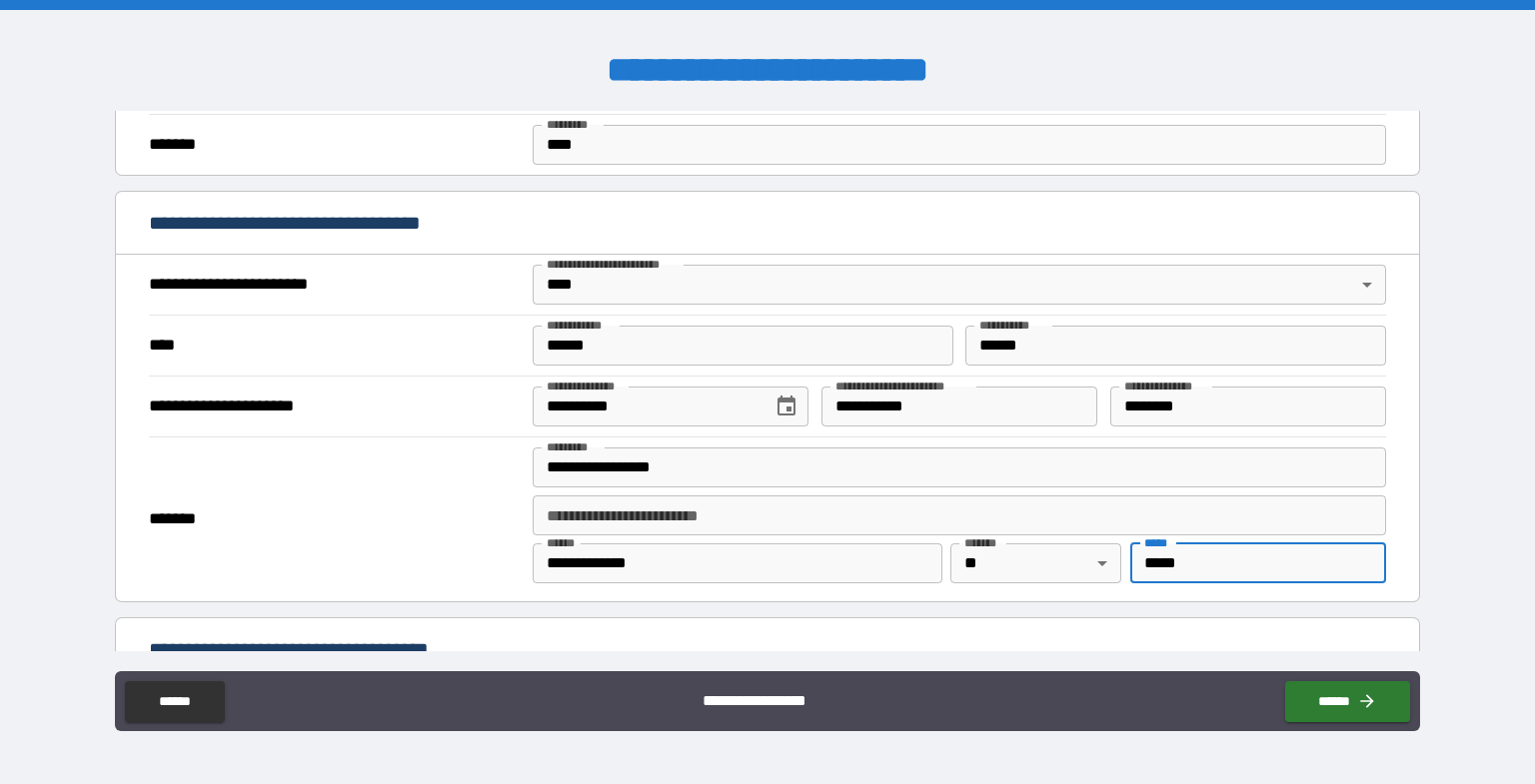 type on "**" 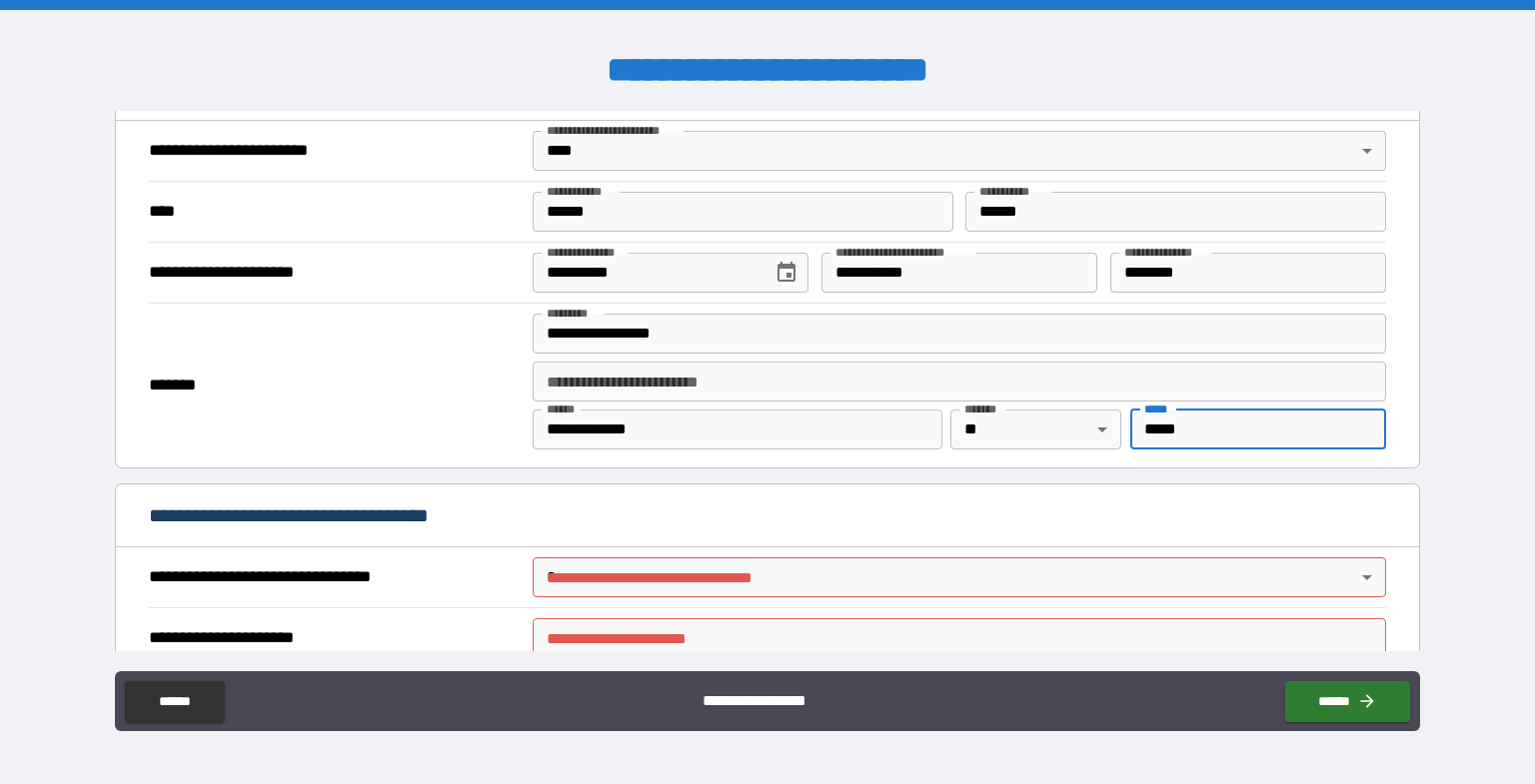 type on "*****" 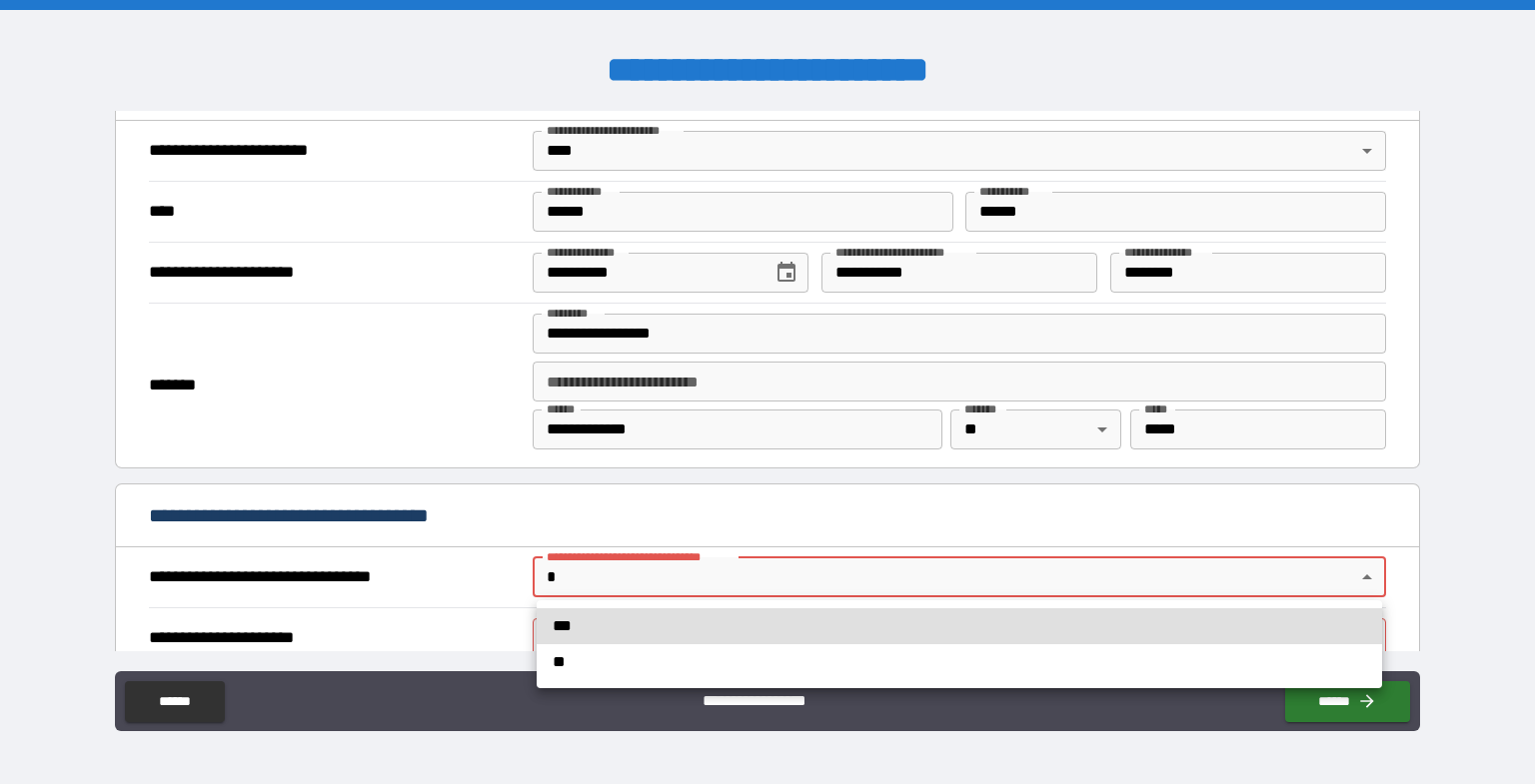 click on "**" at bounding box center [959, 662] 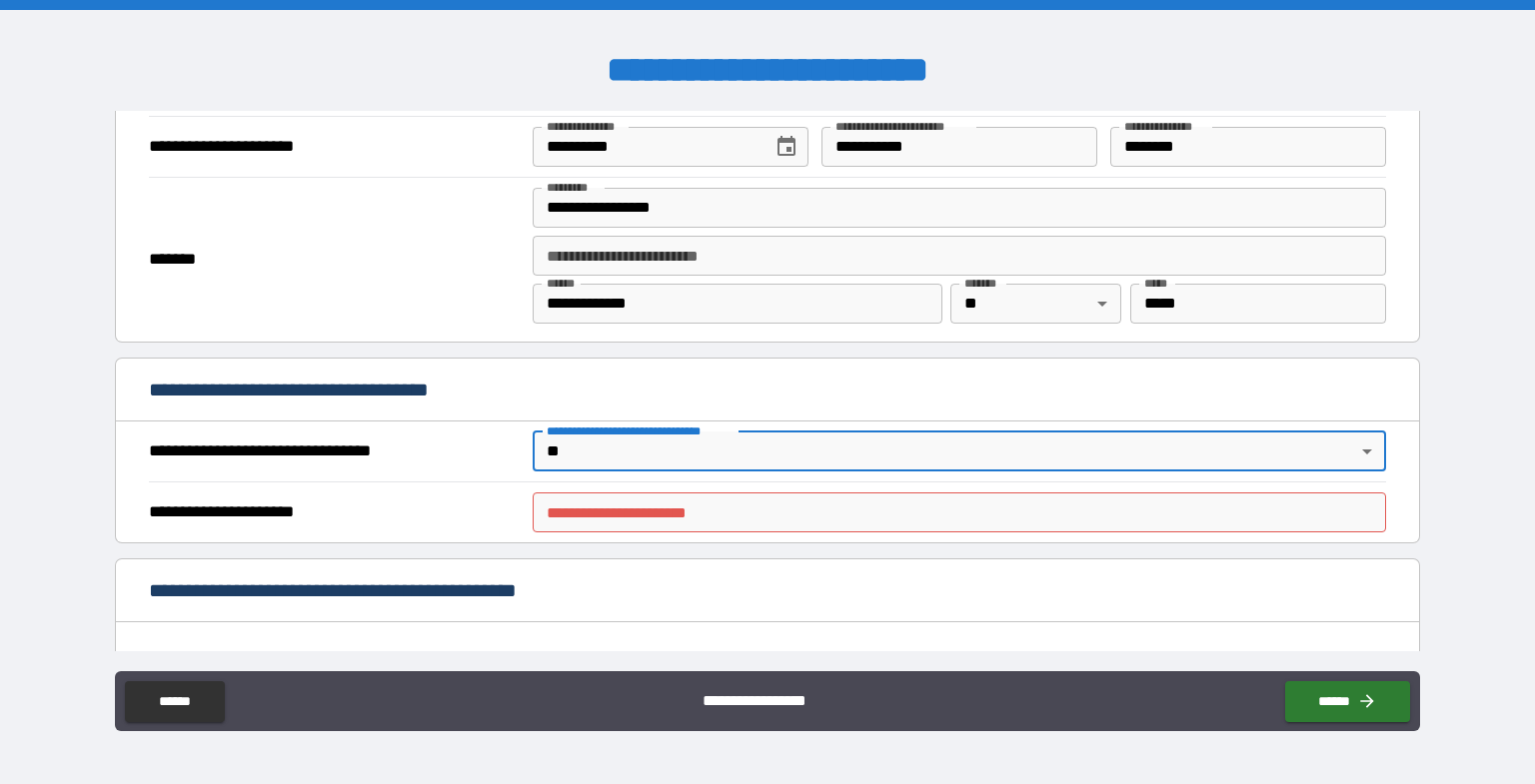 scroll, scrollTop: 1331, scrollLeft: 0, axis: vertical 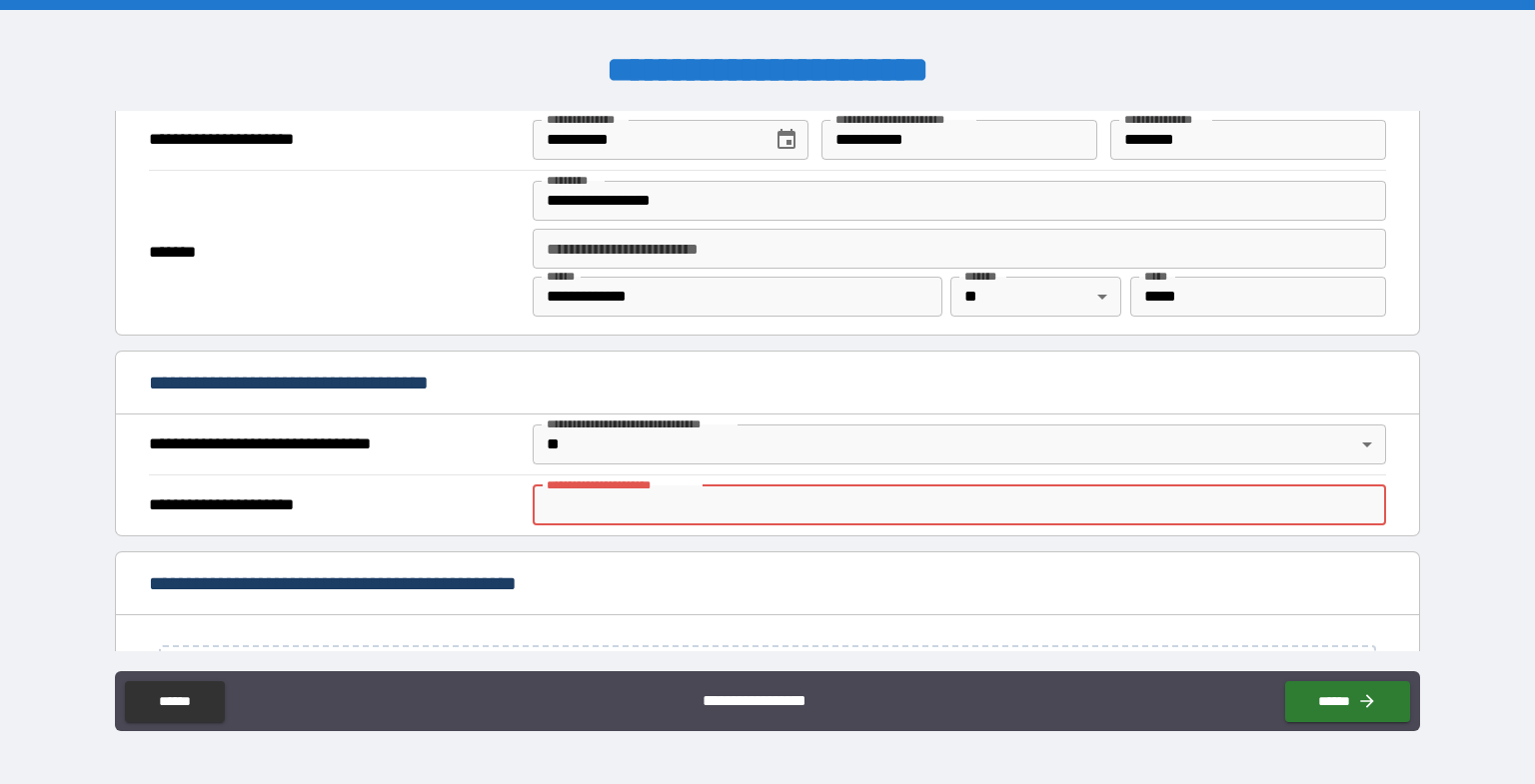 click on "**********" at bounding box center [959, 505] 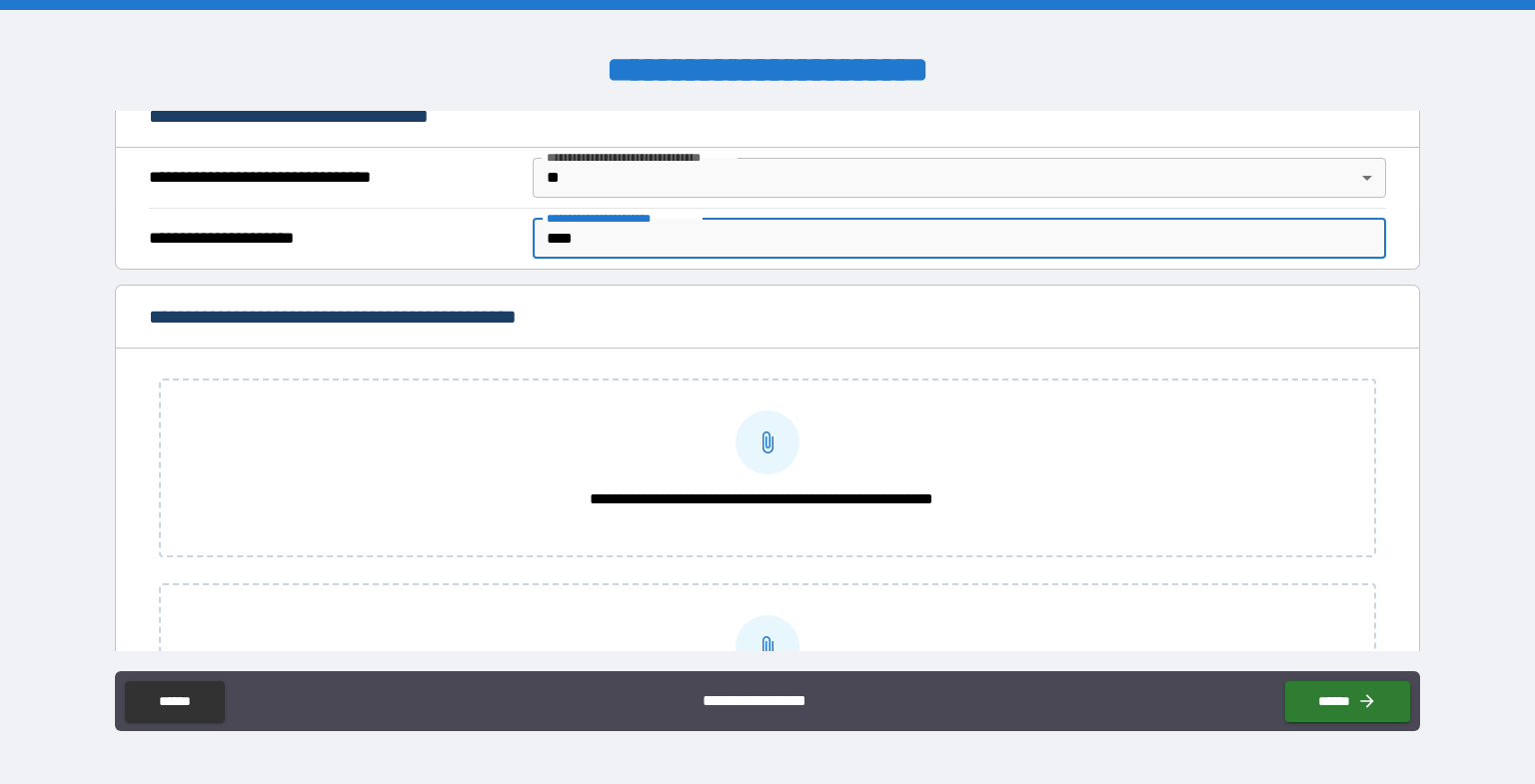 scroll, scrollTop: 1731, scrollLeft: 0, axis: vertical 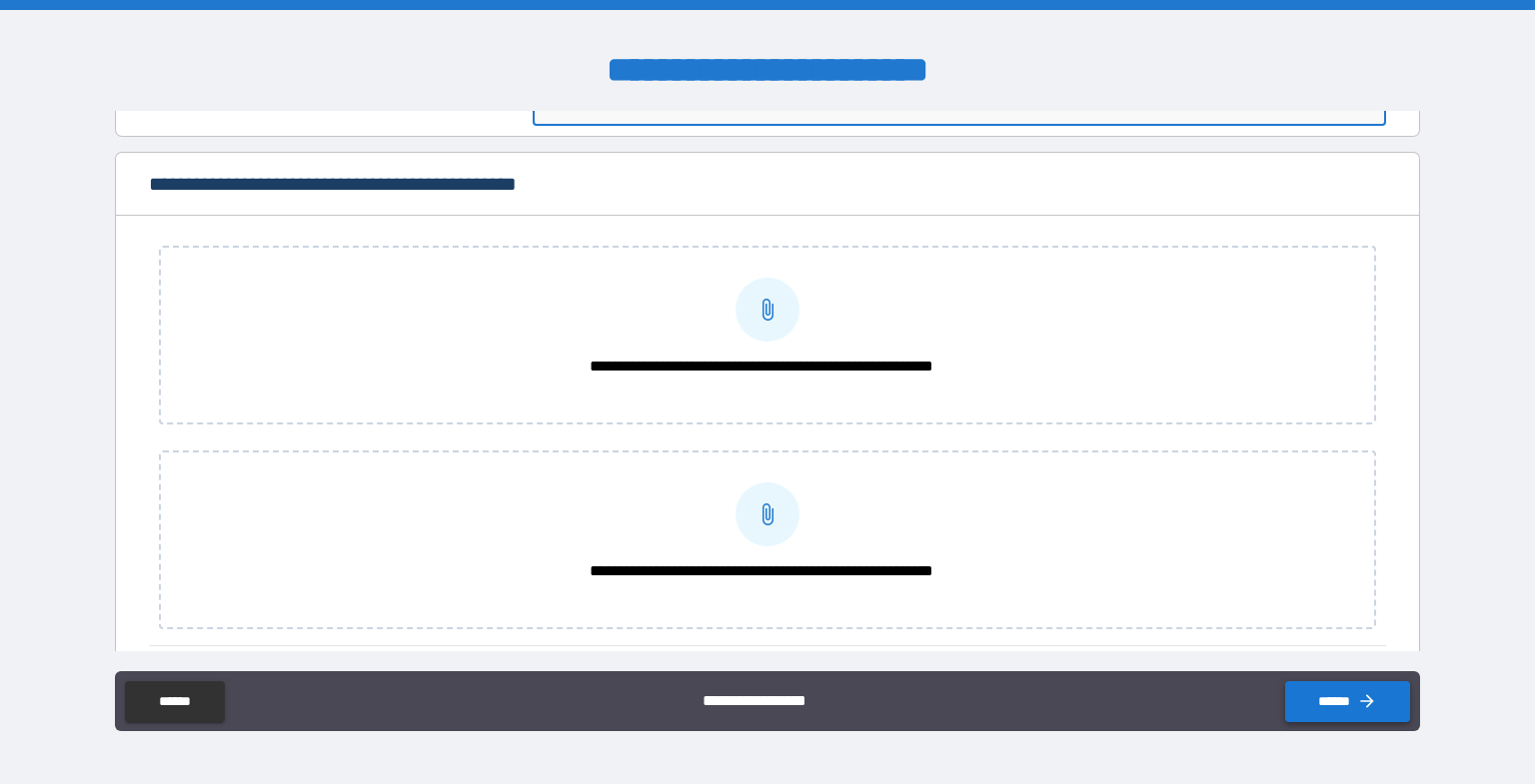 type on "****" 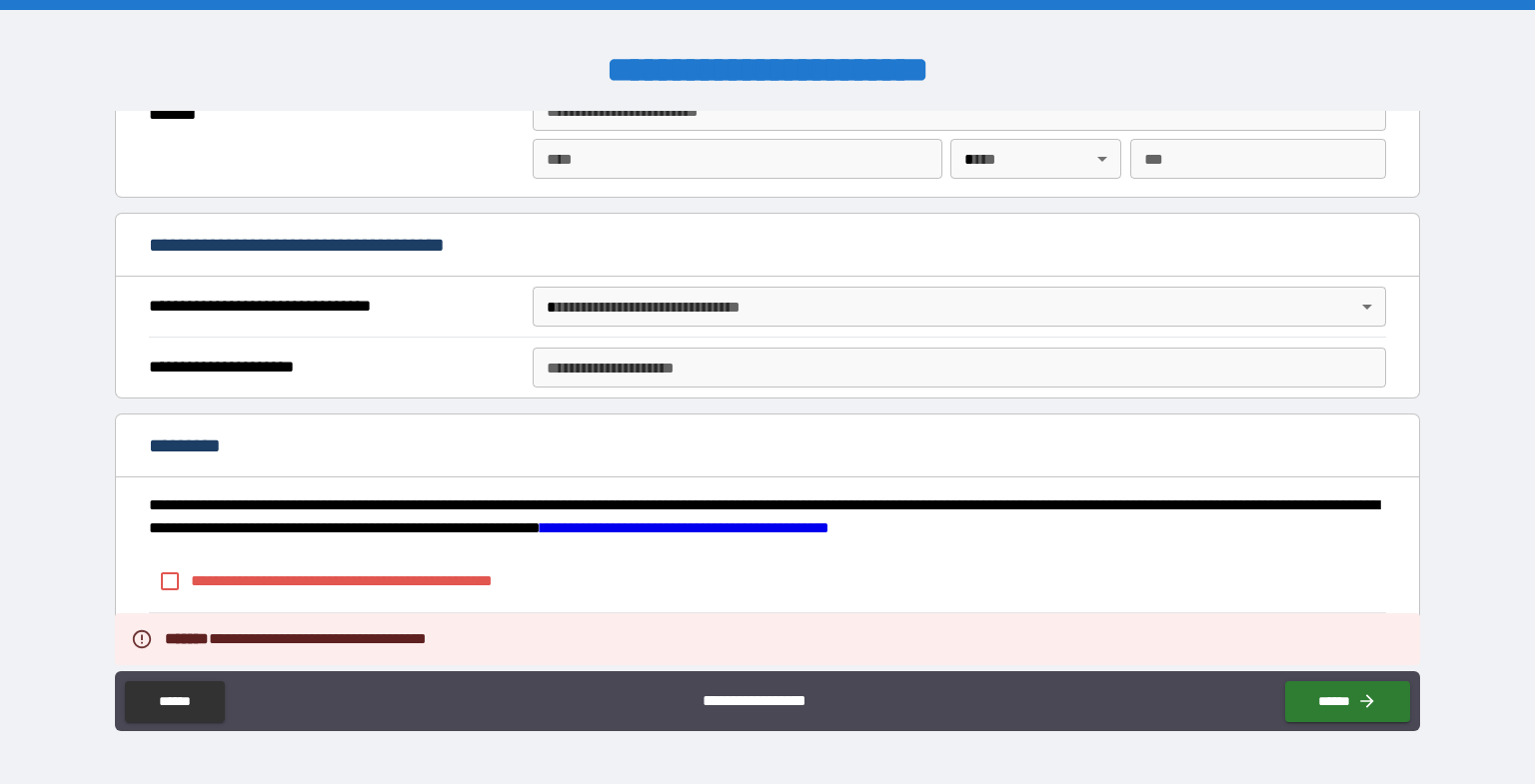 scroll, scrollTop: 3002, scrollLeft: 0, axis: vertical 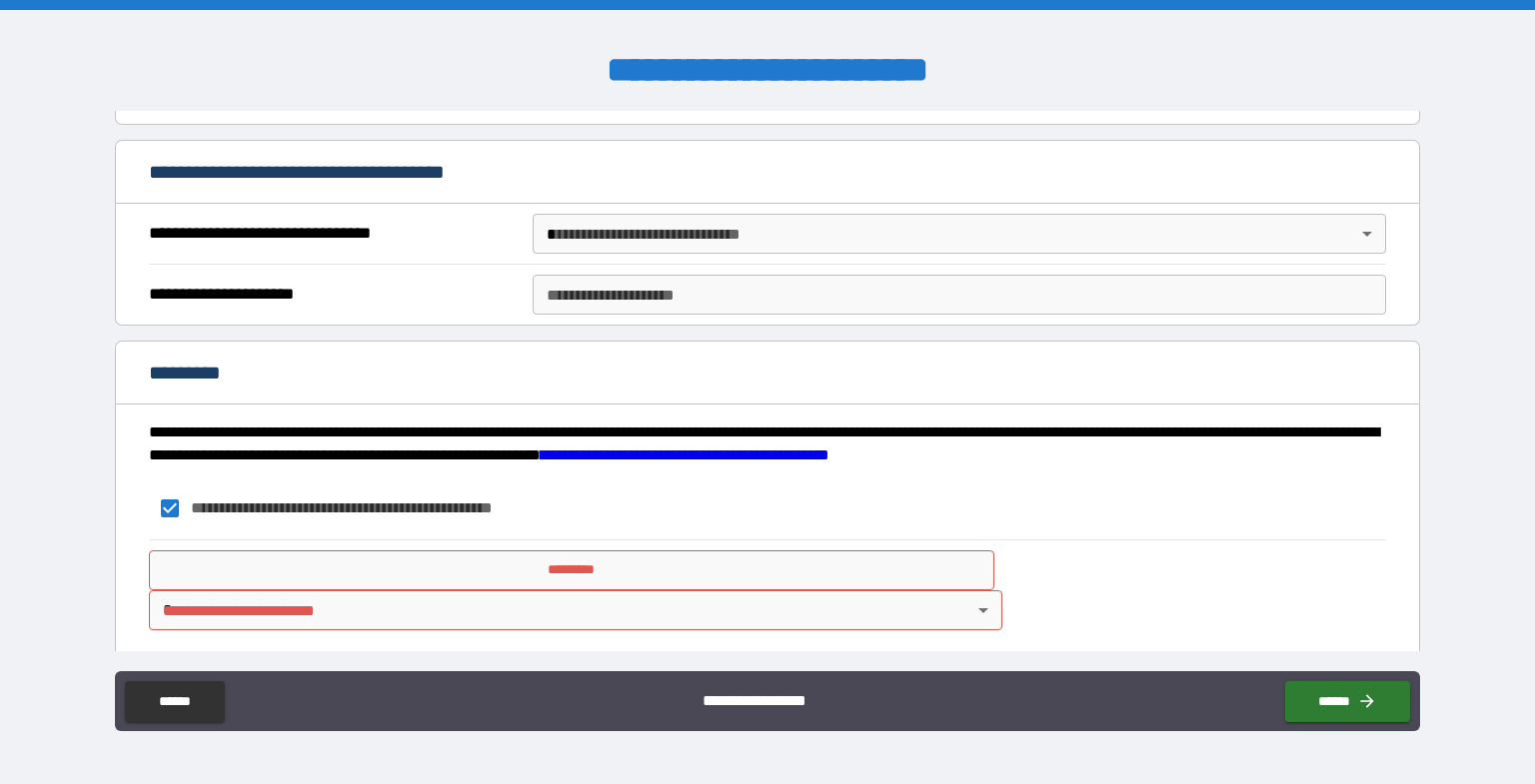 click on "*********" at bounding box center (572, 570) 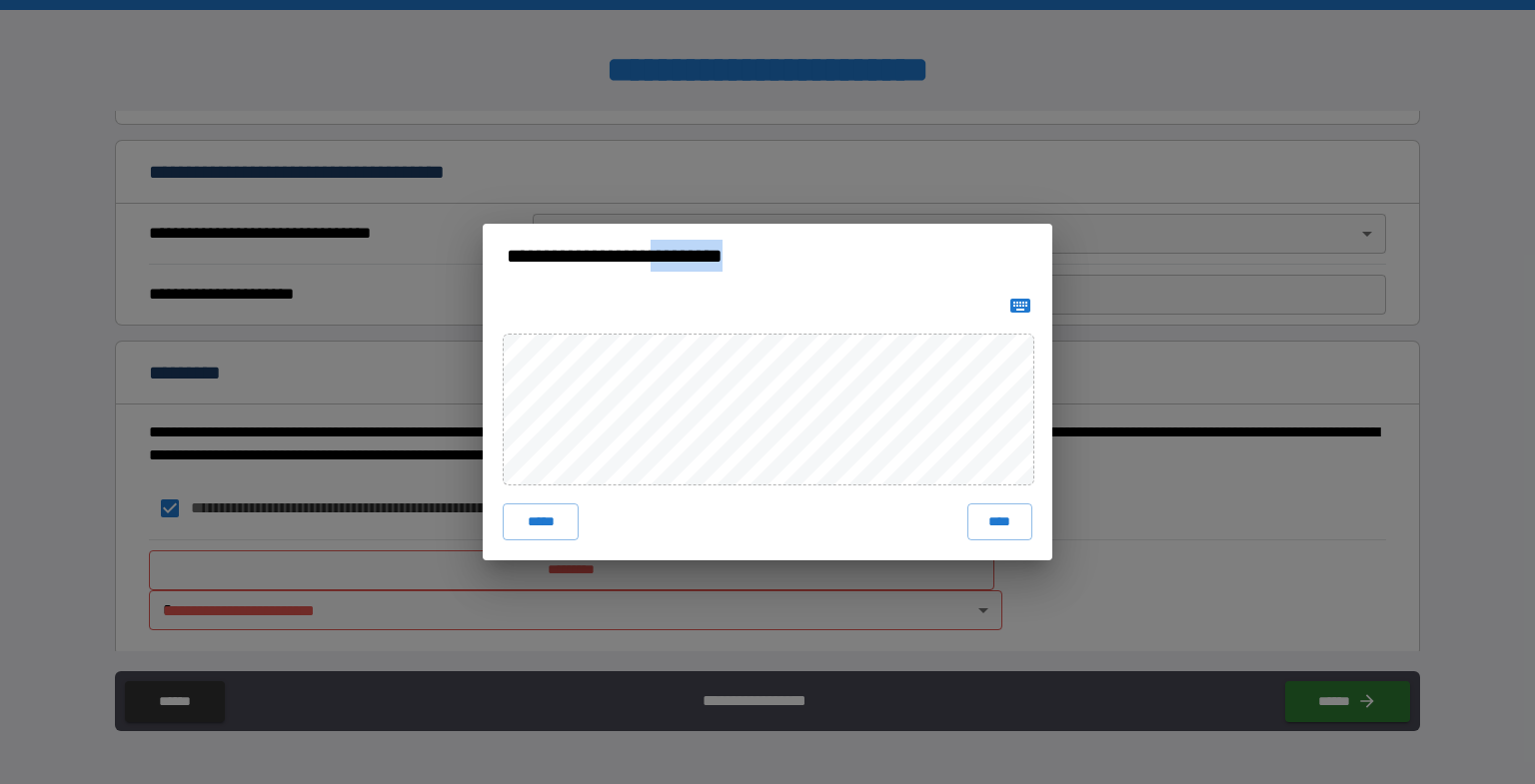 click on "***** ****" at bounding box center [768, 423] 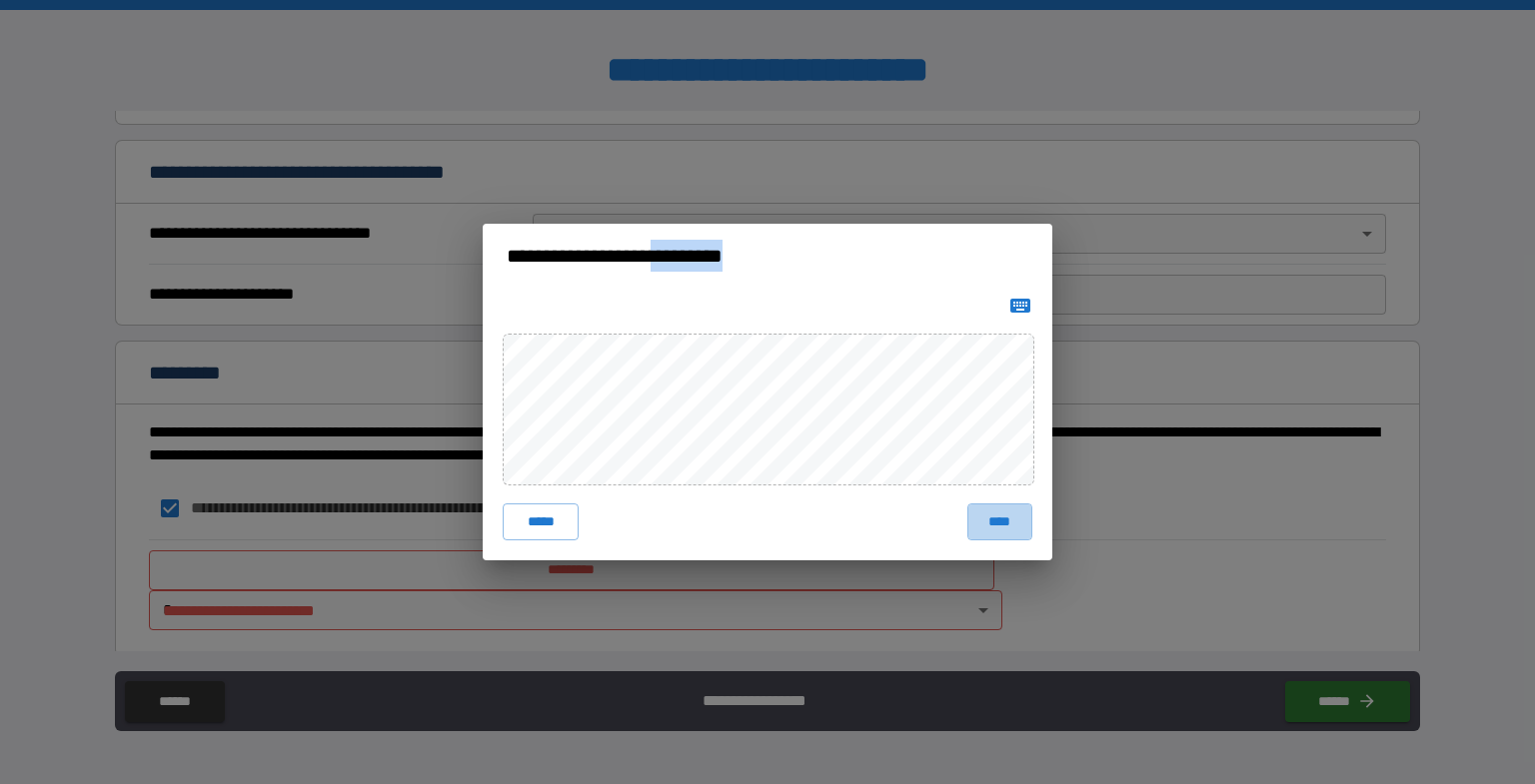 click on "****" at bounding box center (999, 521) 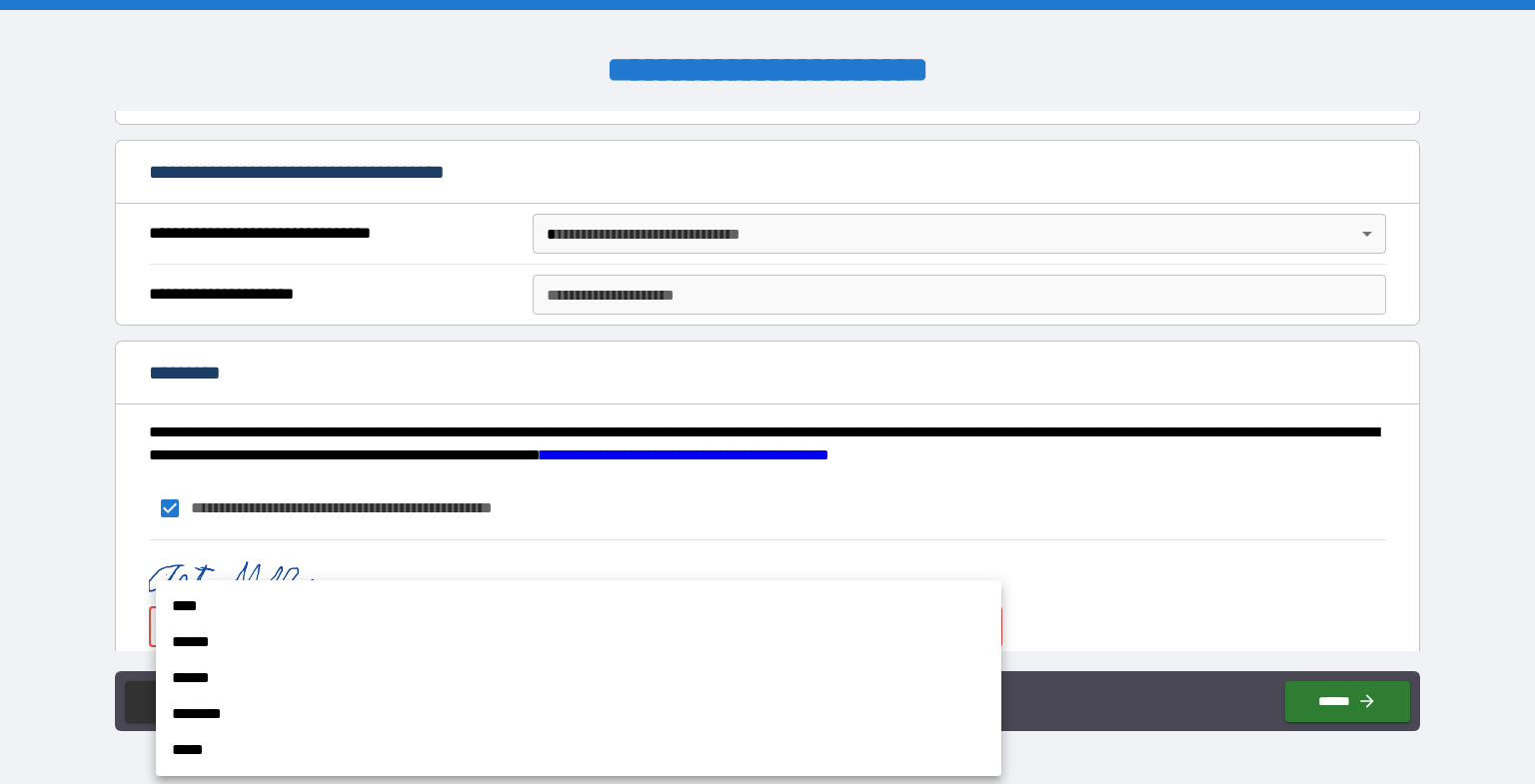 click on "**********" at bounding box center [768, 392] 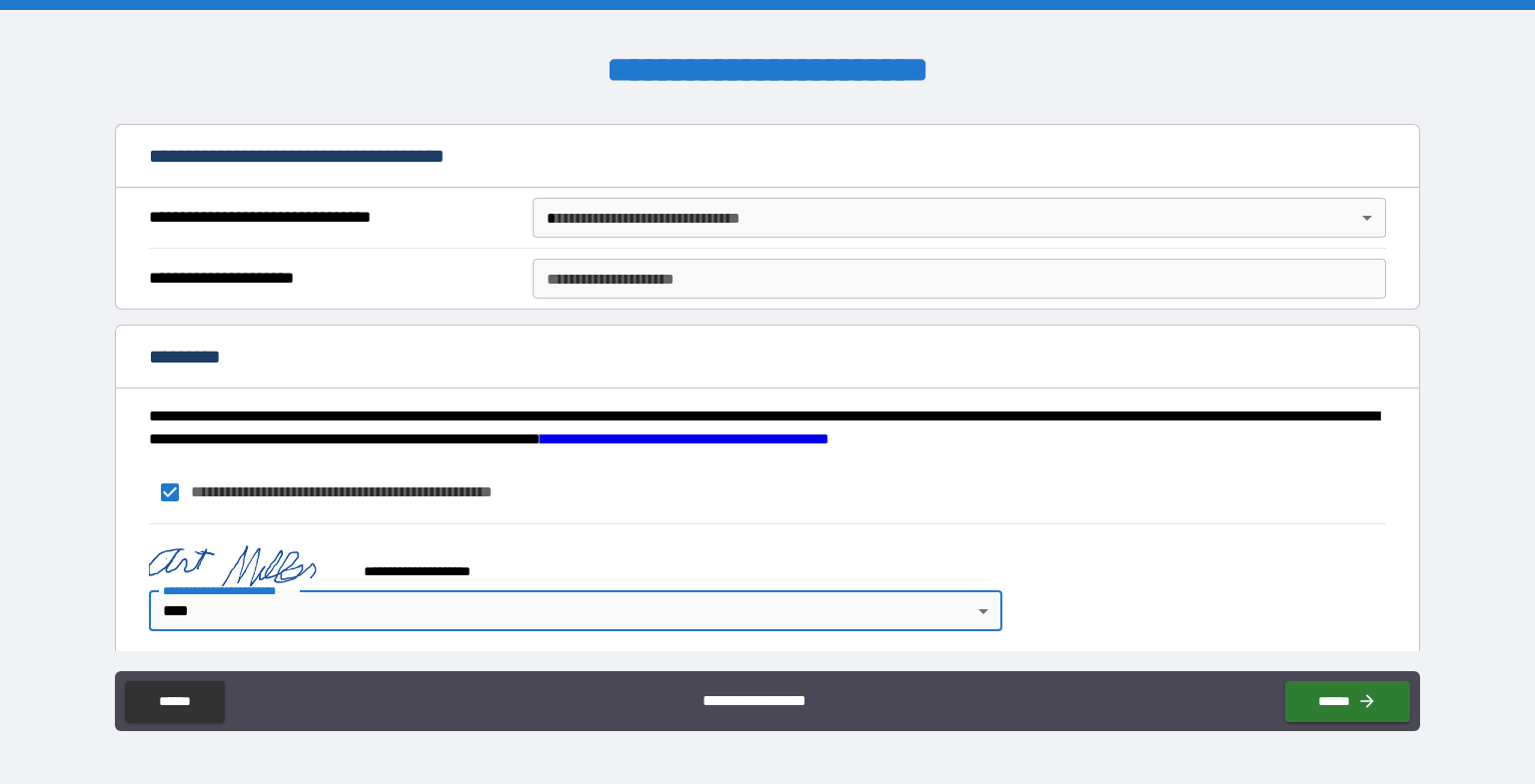 scroll, scrollTop: 3019, scrollLeft: 0, axis: vertical 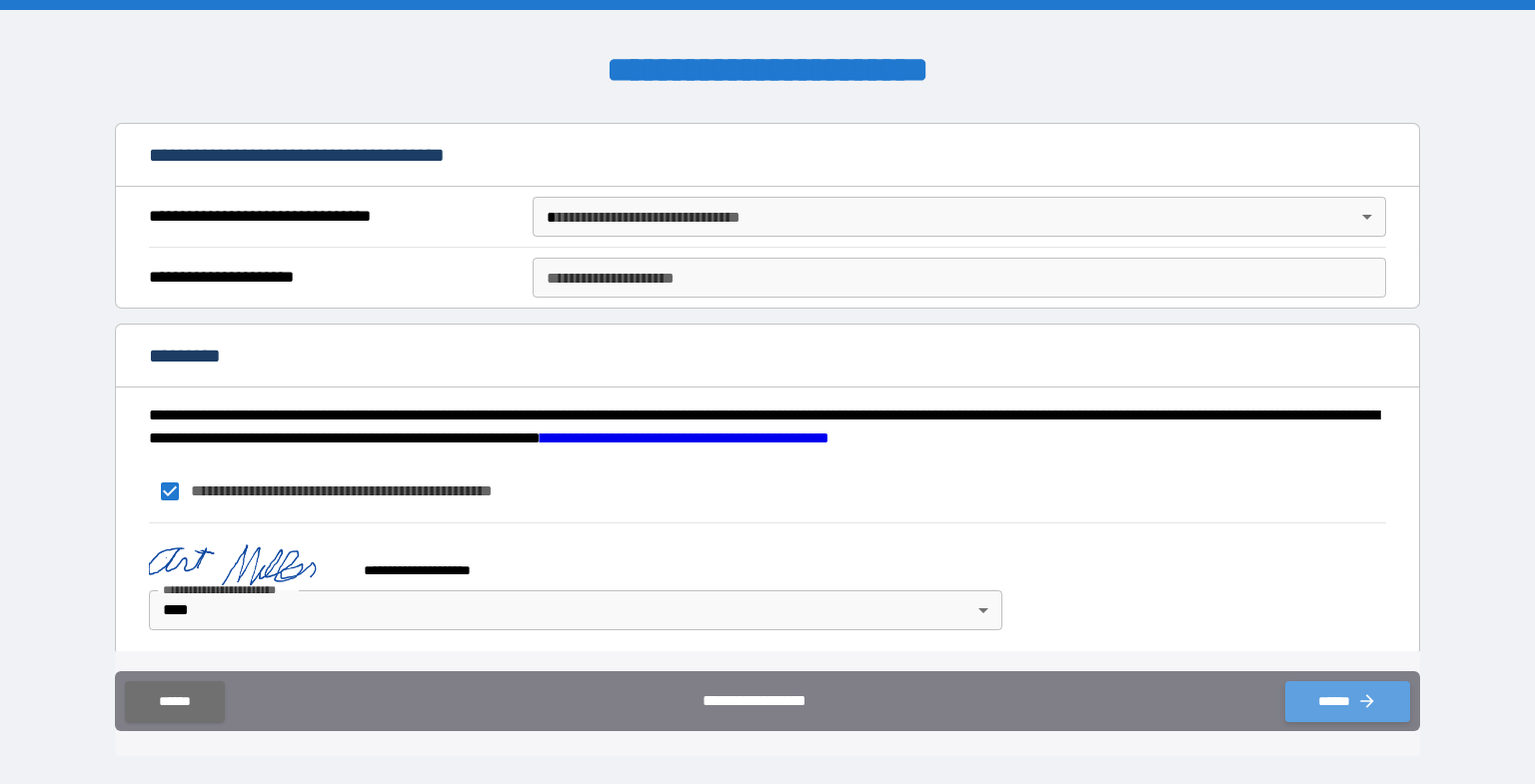 click on "******" at bounding box center [1347, 701] 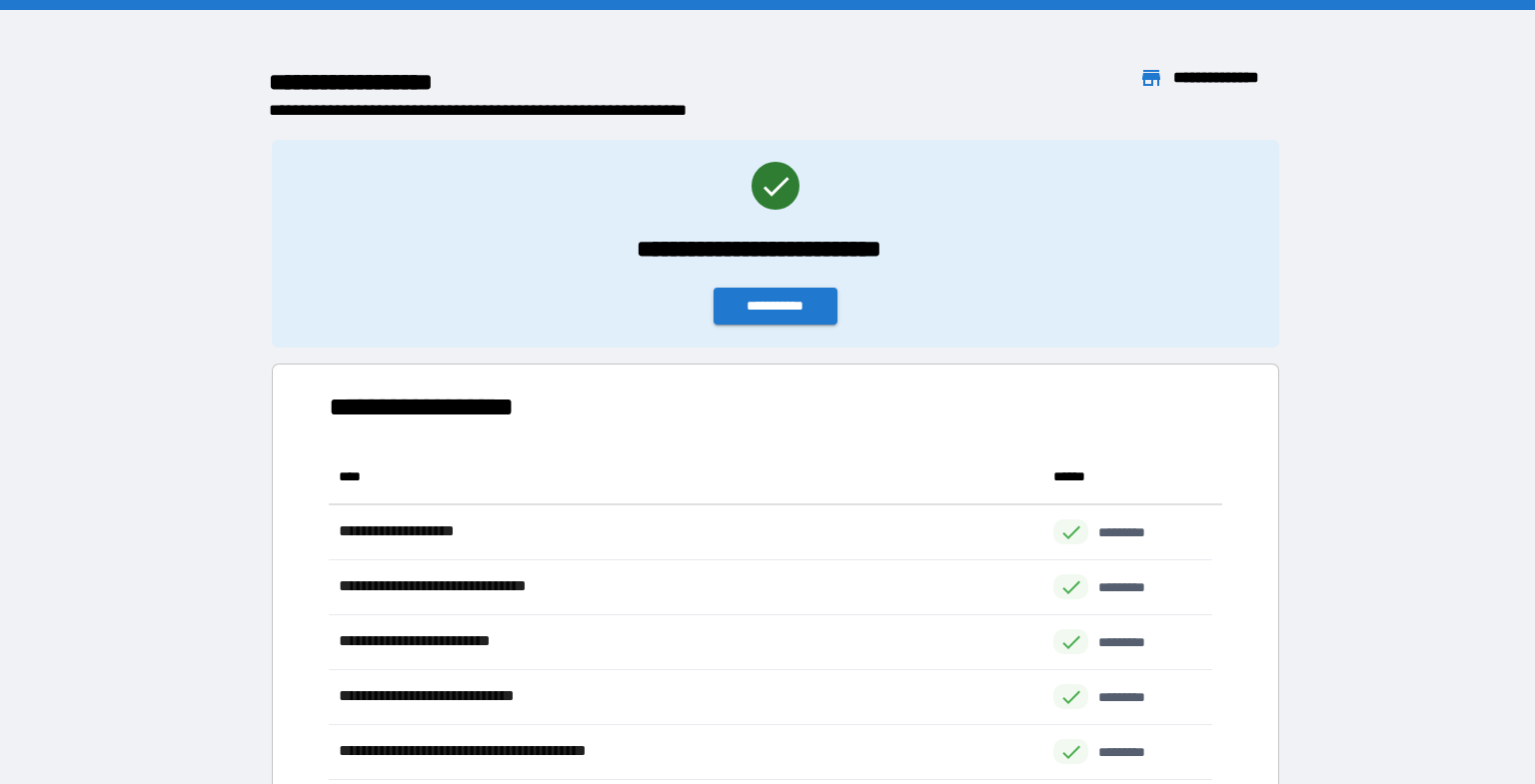 scroll, scrollTop: 16, scrollLeft: 16, axis: both 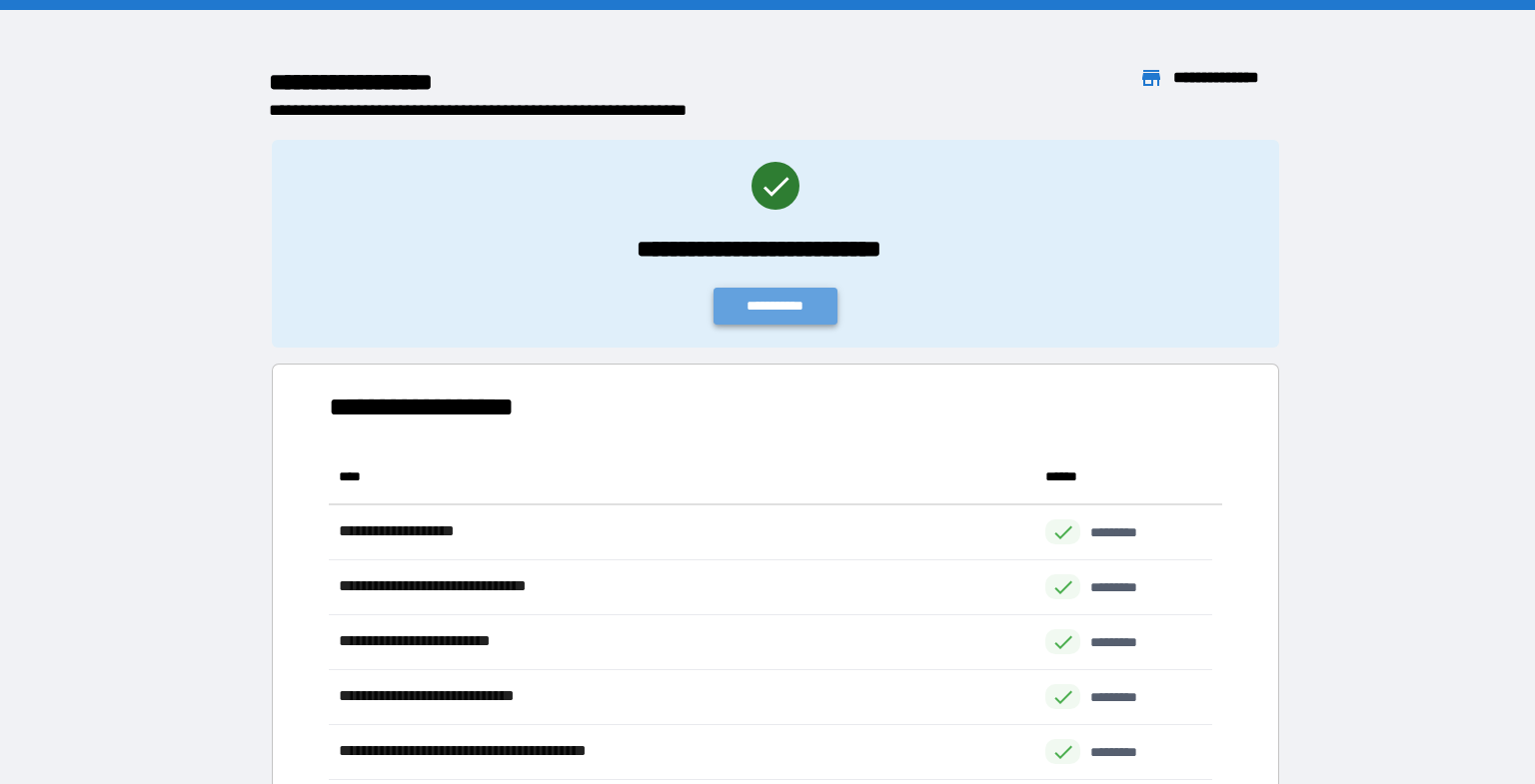 click on "**********" at bounding box center (775, 306) 